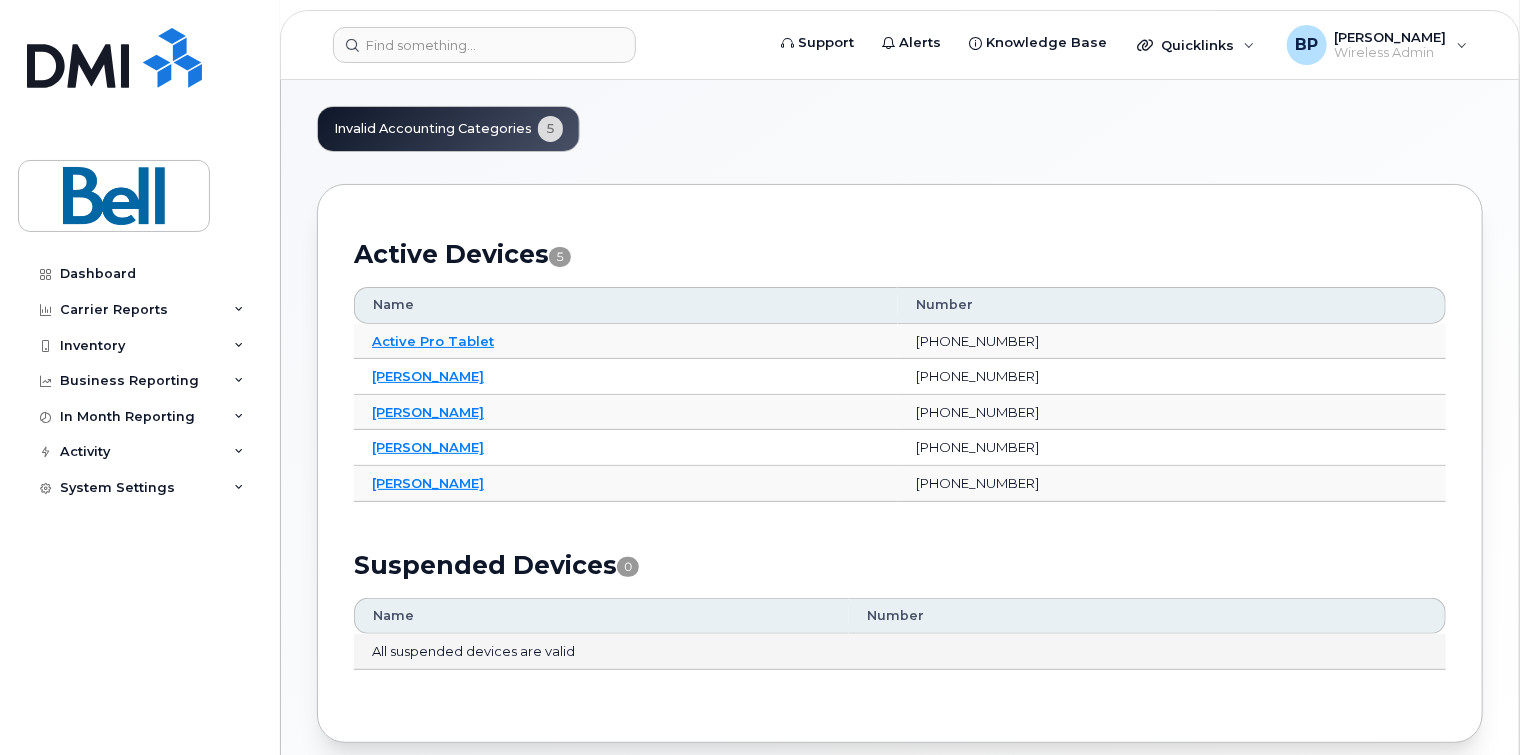 scroll, scrollTop: 0, scrollLeft: 0, axis: both 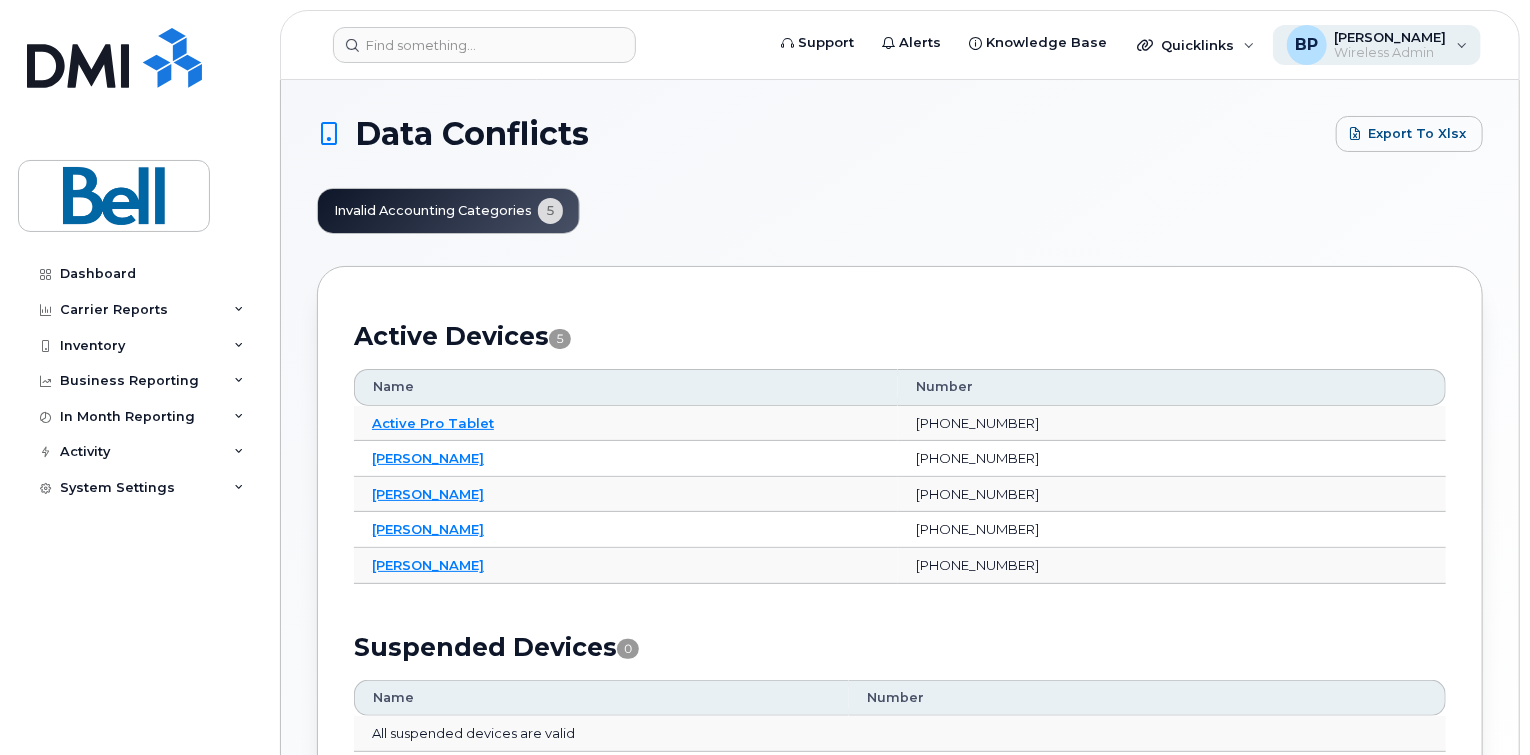 click on "Wireless Admin" at bounding box center [1391, 53] 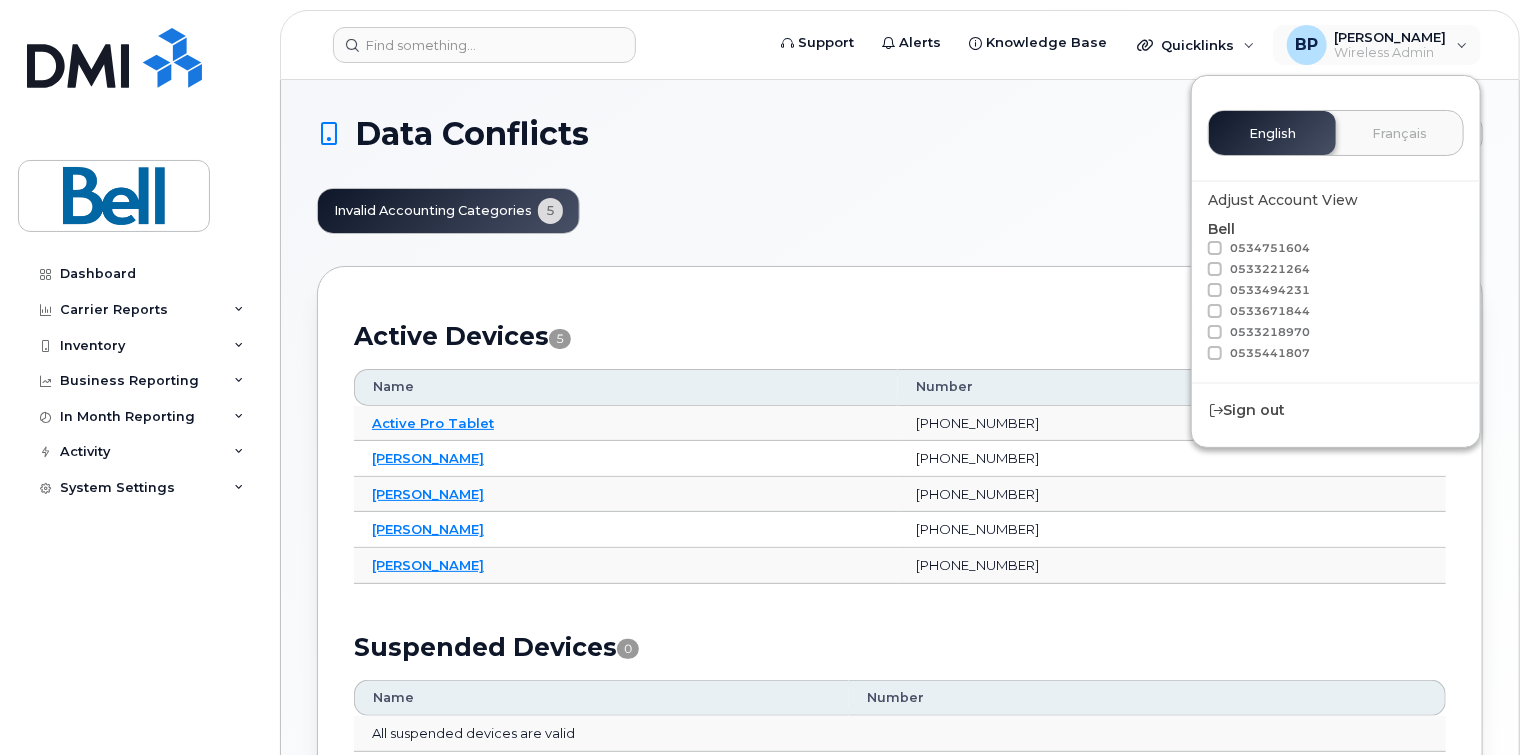 click on "Invalid Accounting Categories 5" 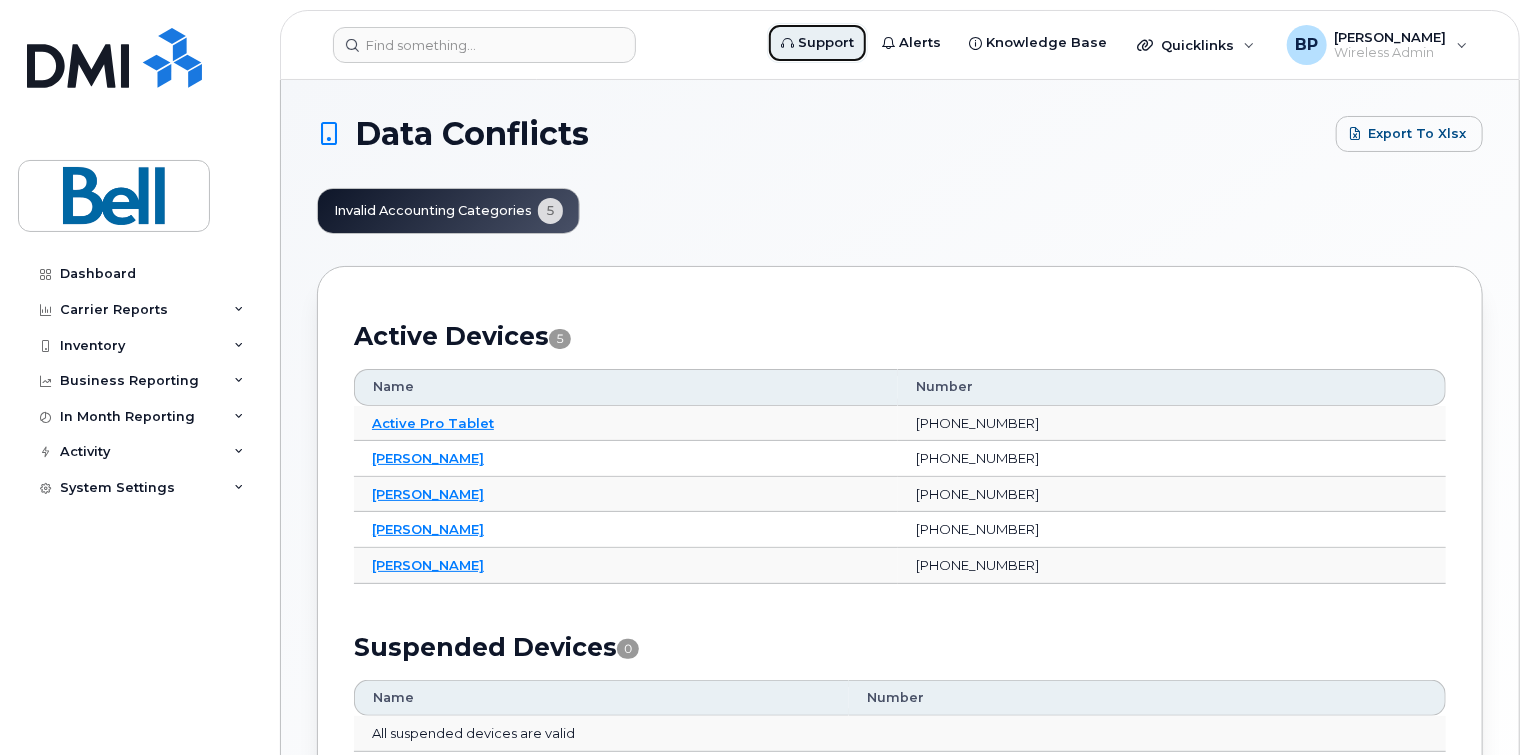 click on "Support" at bounding box center [826, 43] 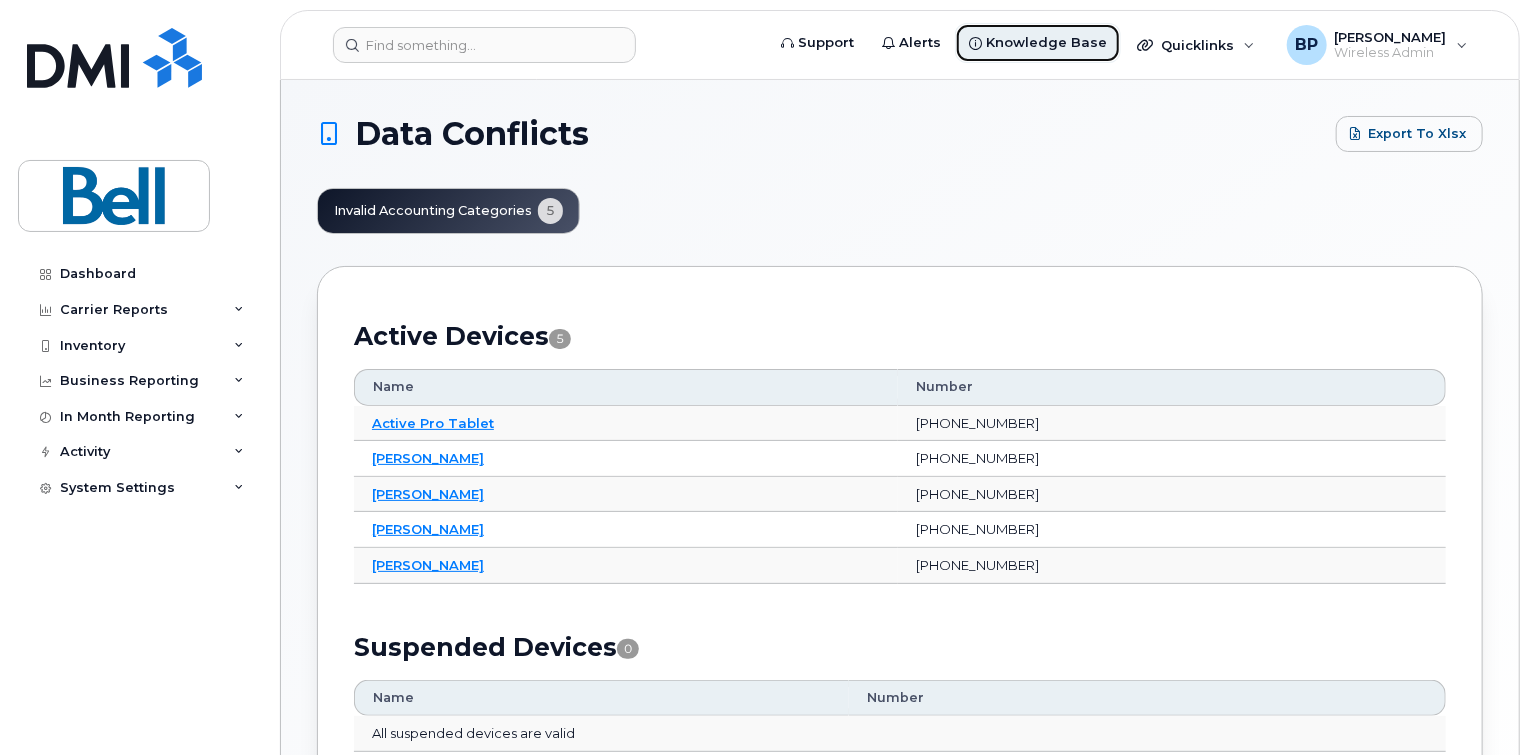 click on "Knowledge Base" at bounding box center [1046, 43] 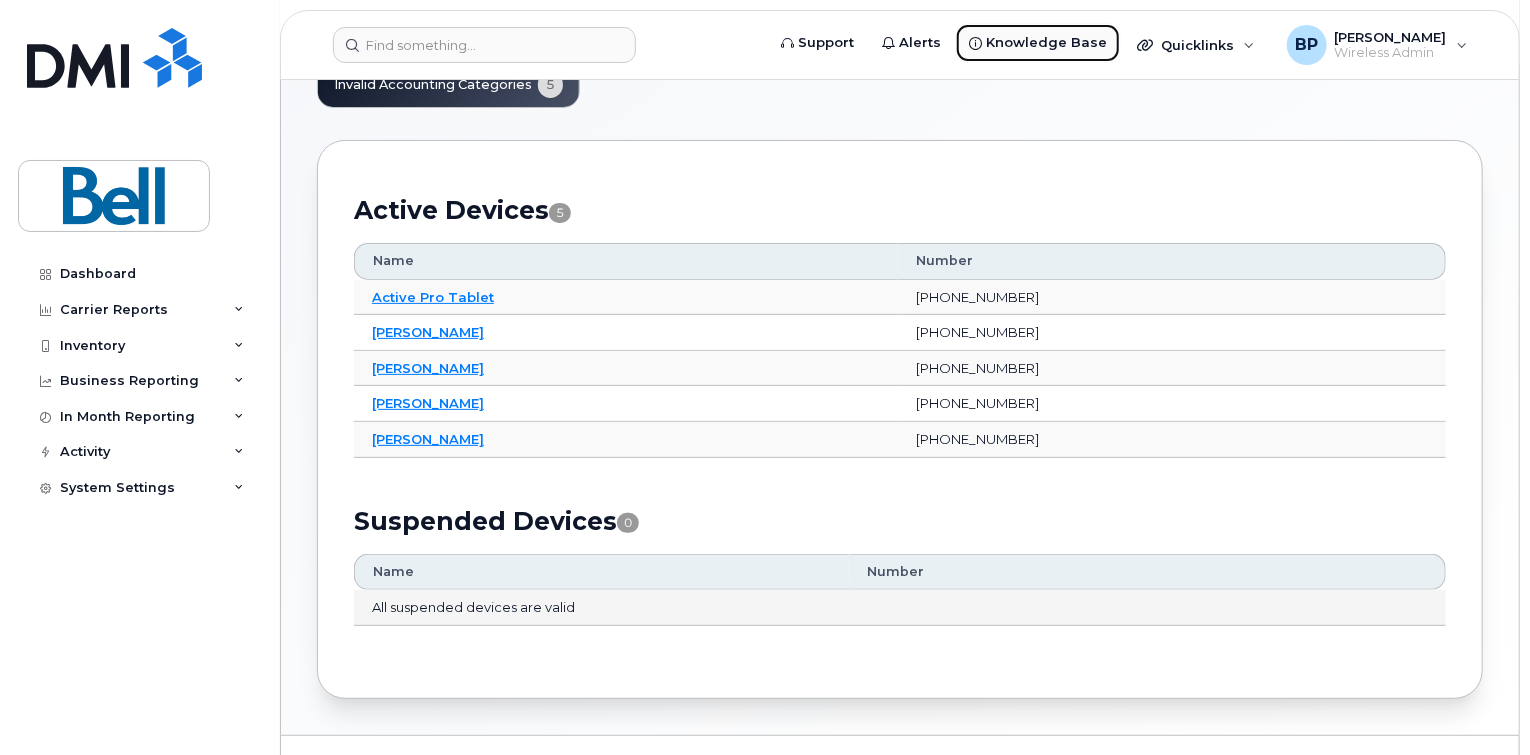 scroll, scrollTop: 96, scrollLeft: 0, axis: vertical 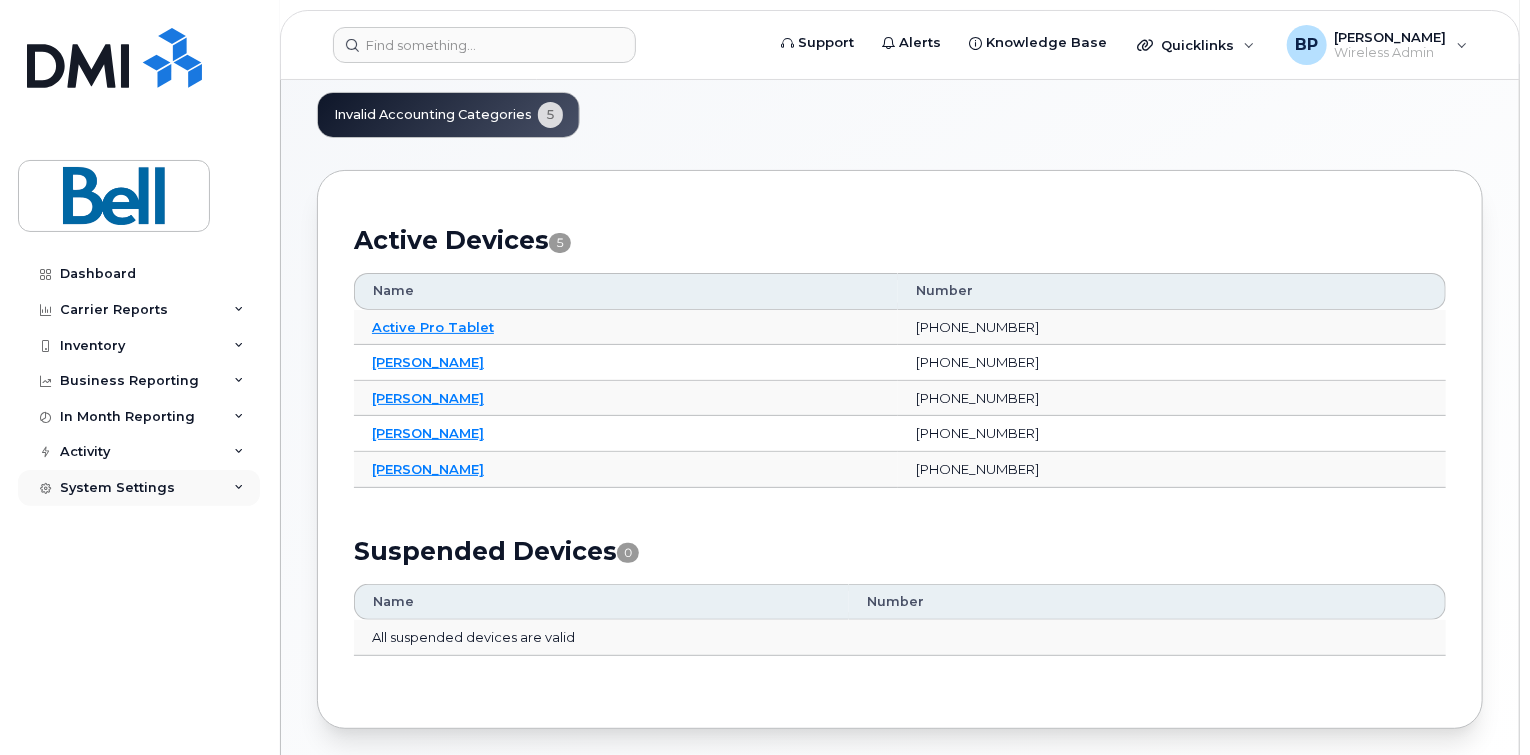 click on "System Settings" at bounding box center (117, 488) 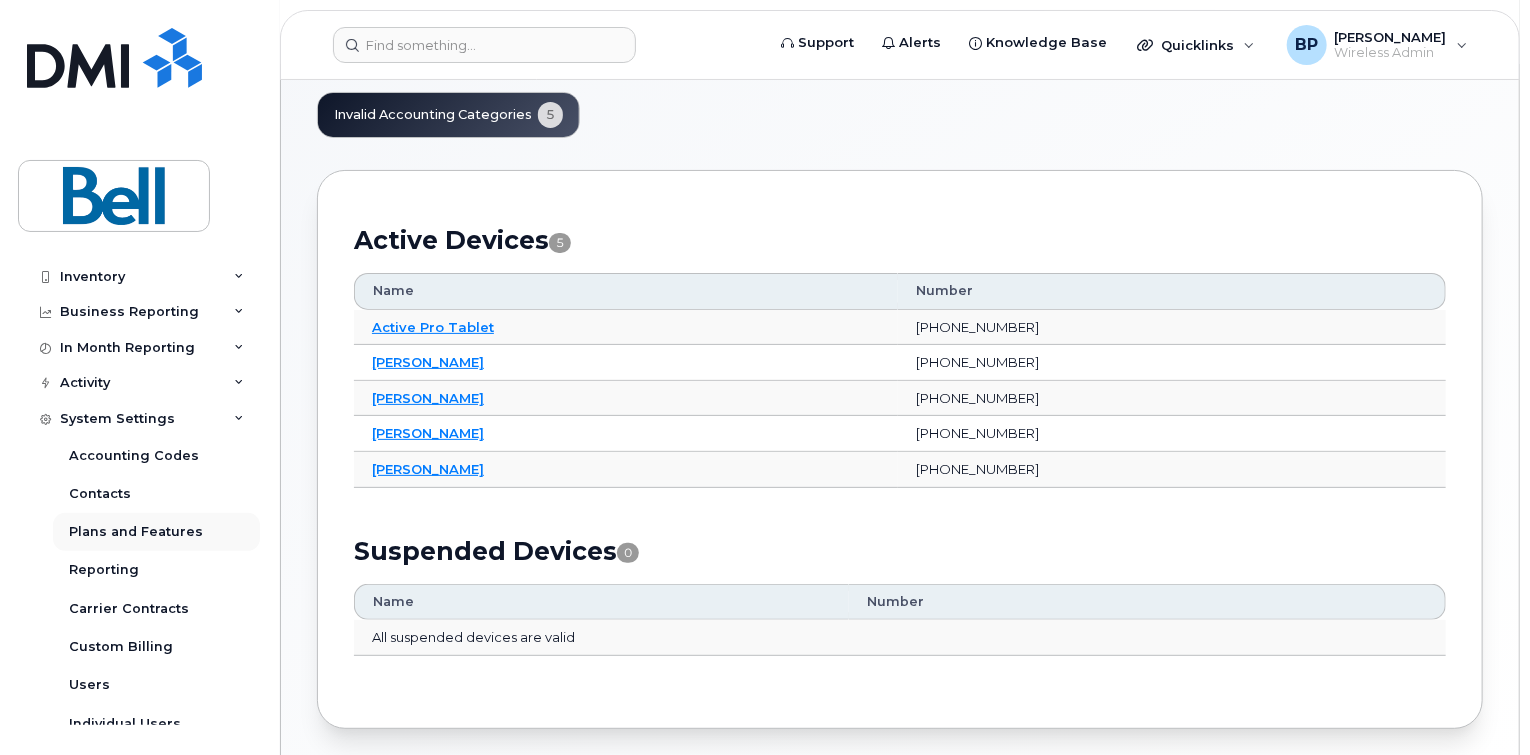 scroll, scrollTop: 85, scrollLeft: 0, axis: vertical 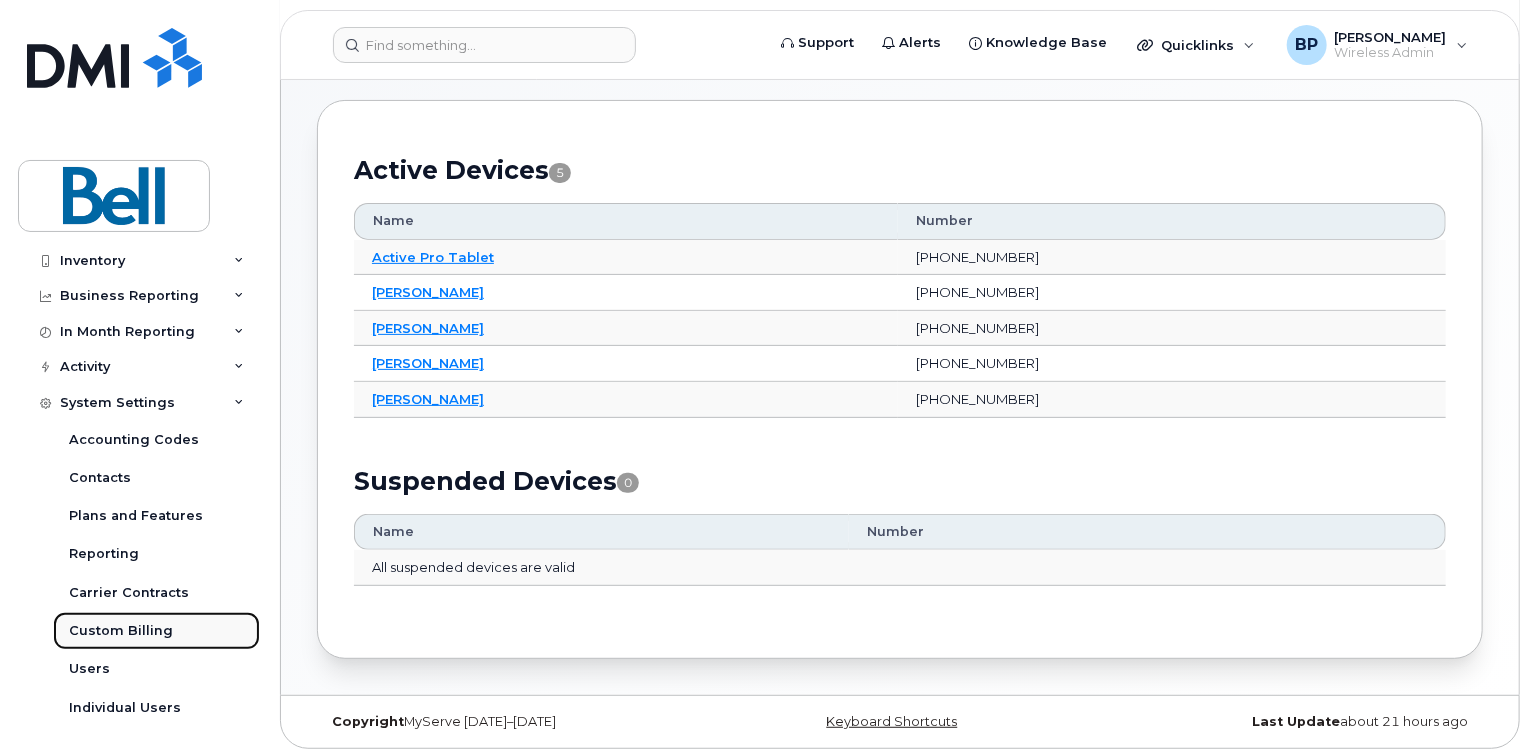 click on "Custom Billing" at bounding box center [121, 631] 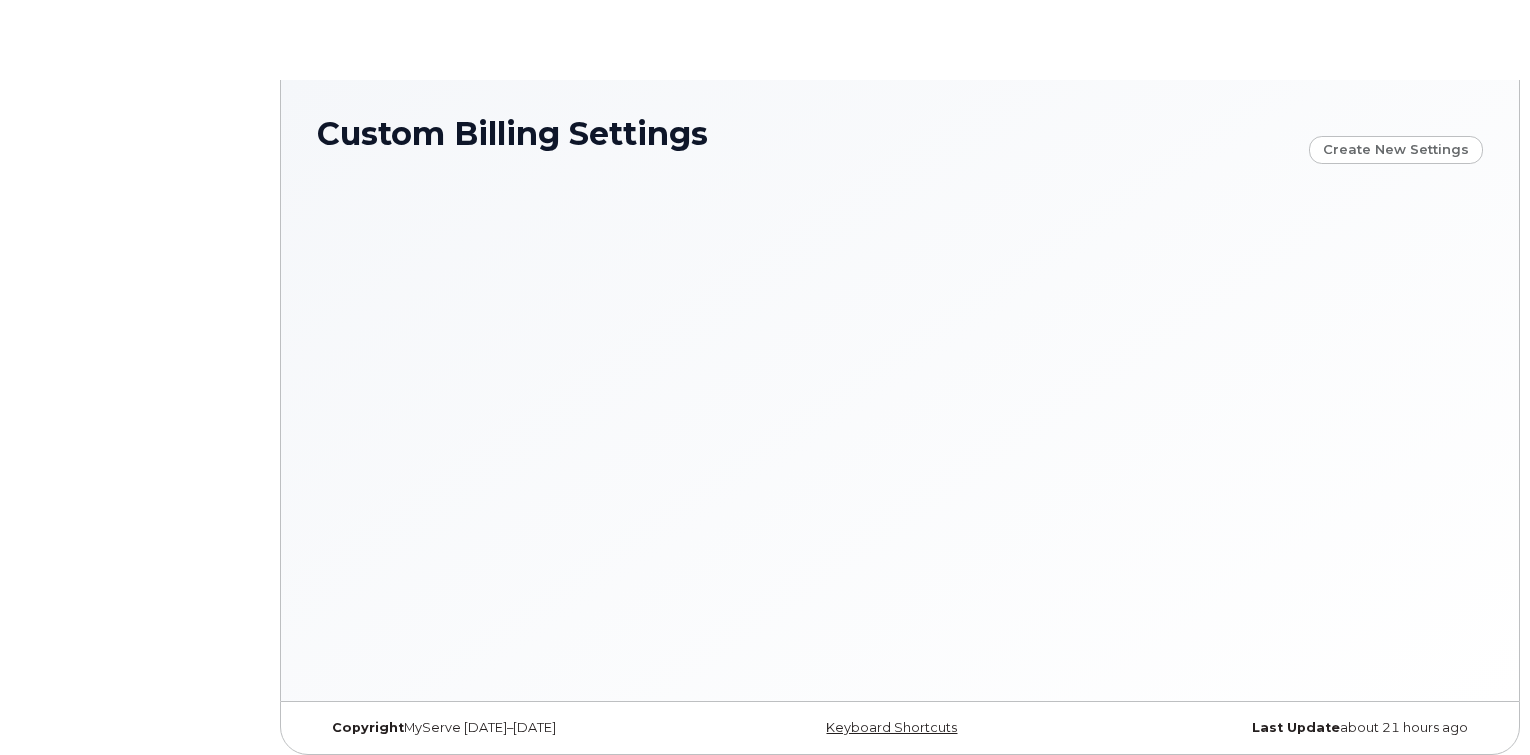 scroll, scrollTop: 0, scrollLeft: 0, axis: both 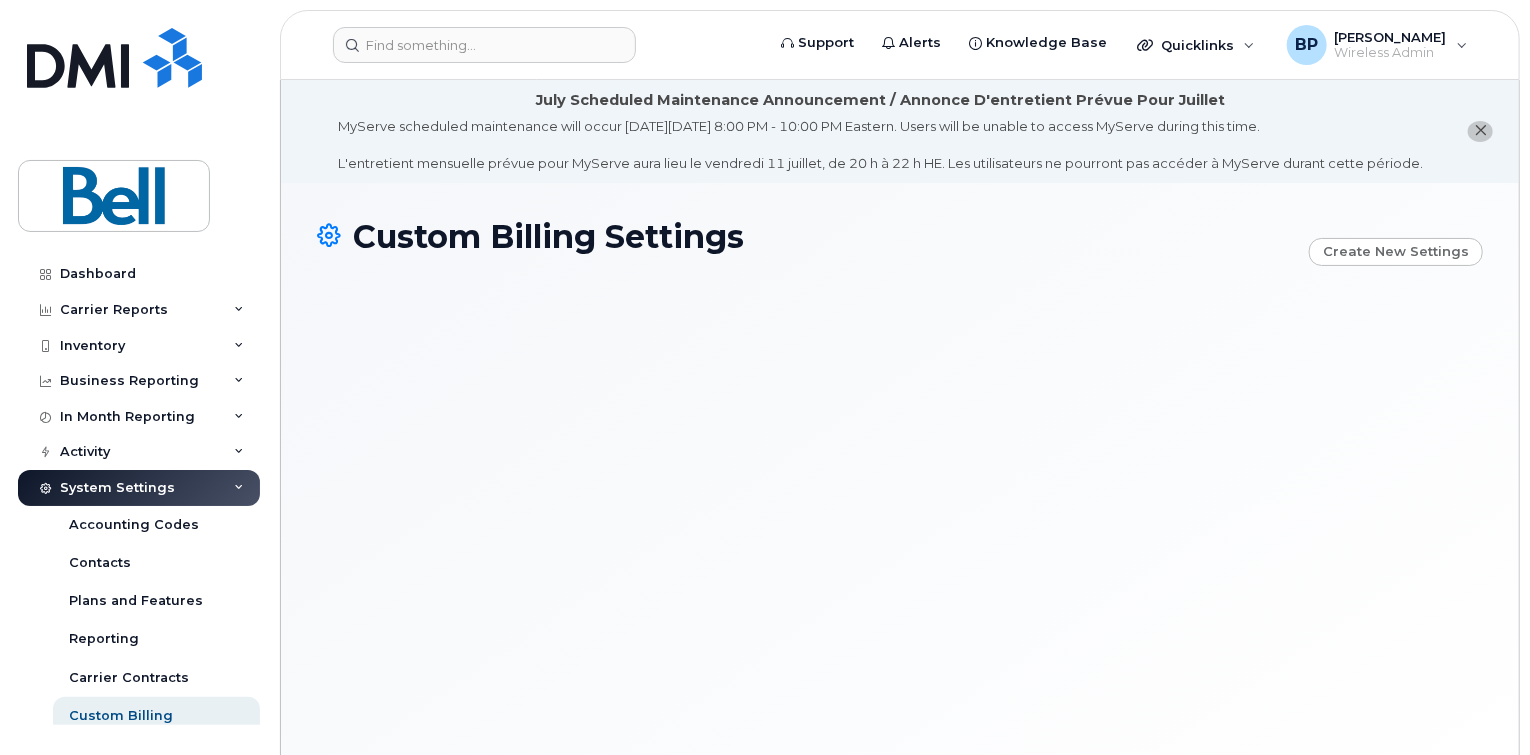 drag, startPoint x: 330, startPoint y: 234, endPoint x: 342, endPoint y: 235, distance: 12.0415945 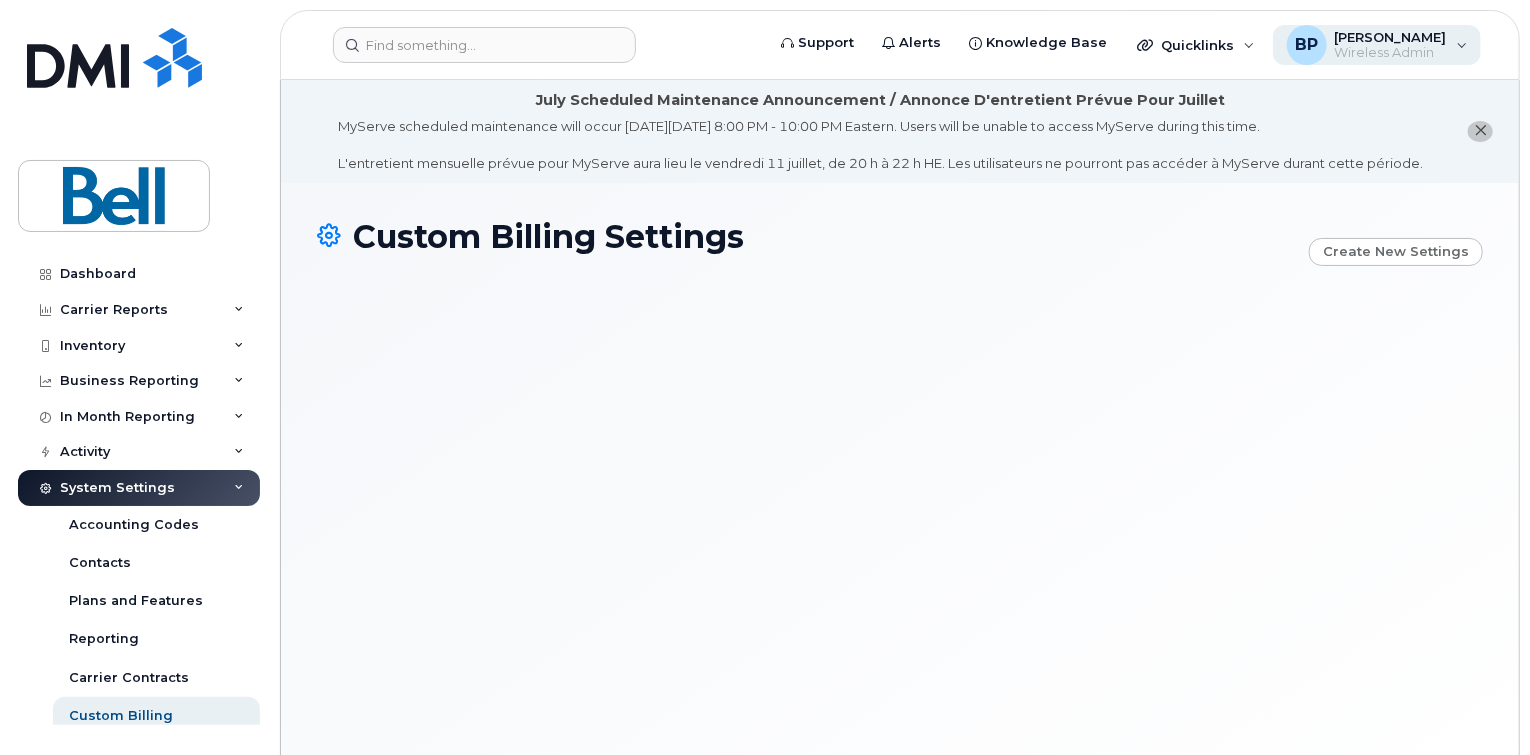 click on "Wireless Admin" at bounding box center [1391, 53] 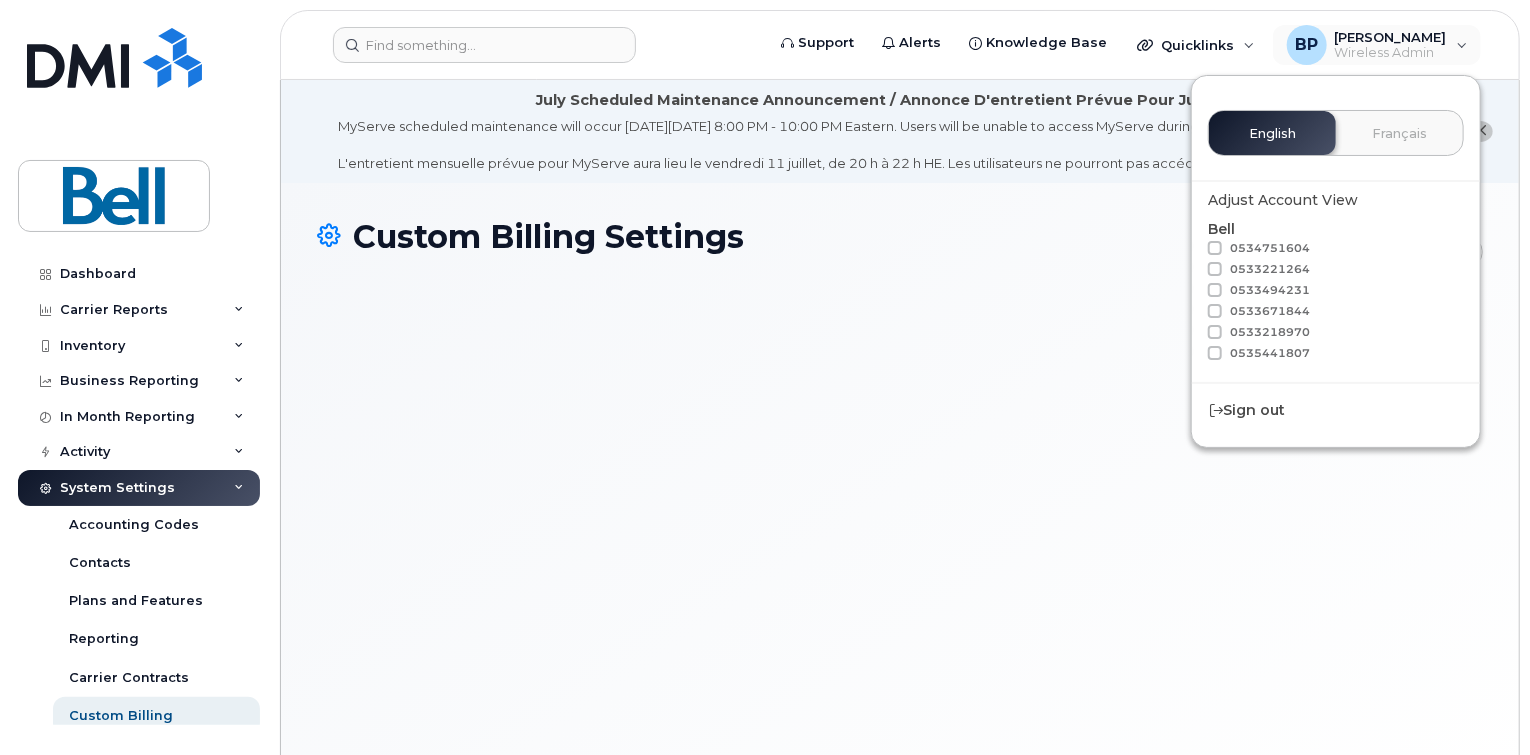 click at bounding box center [1215, 248] 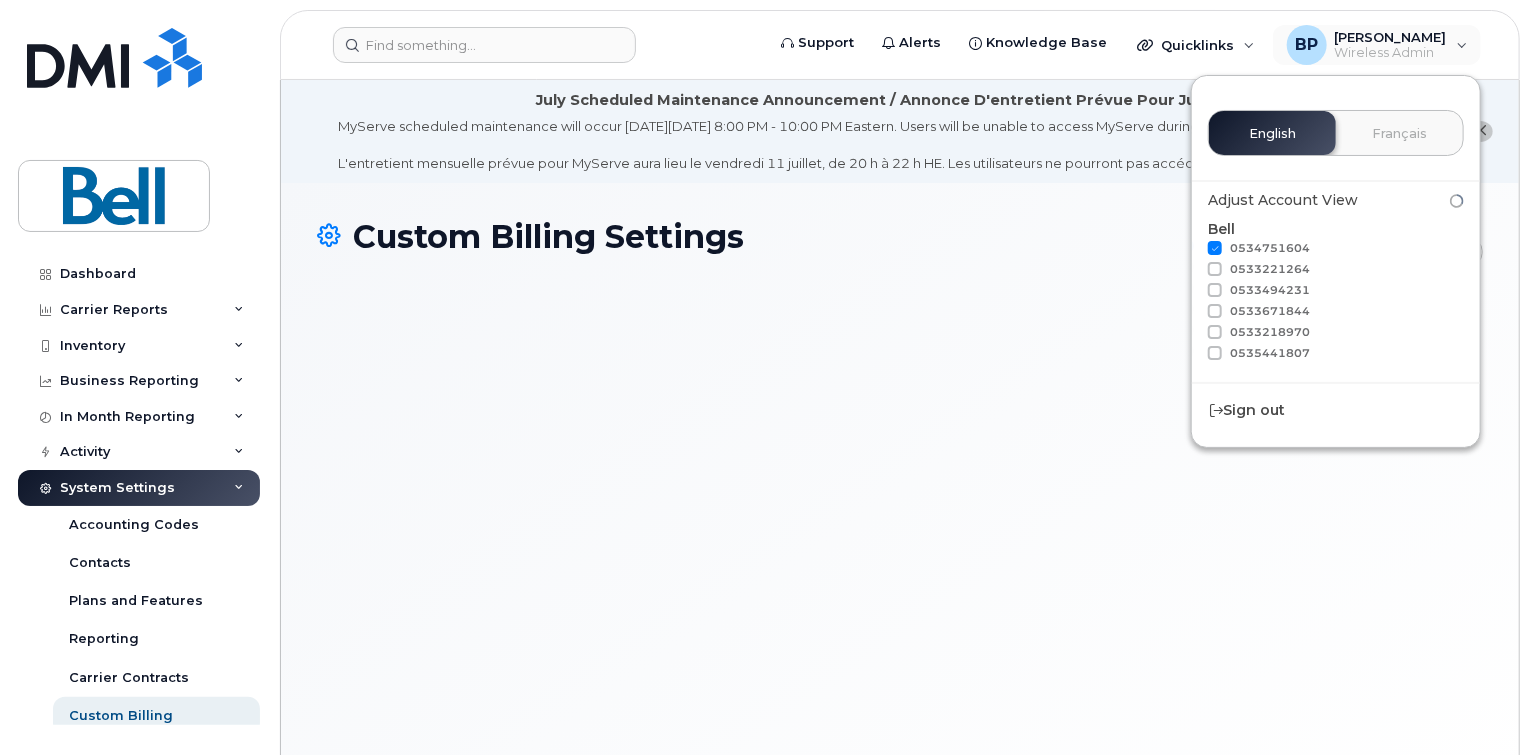 click at bounding box center (1215, 269) 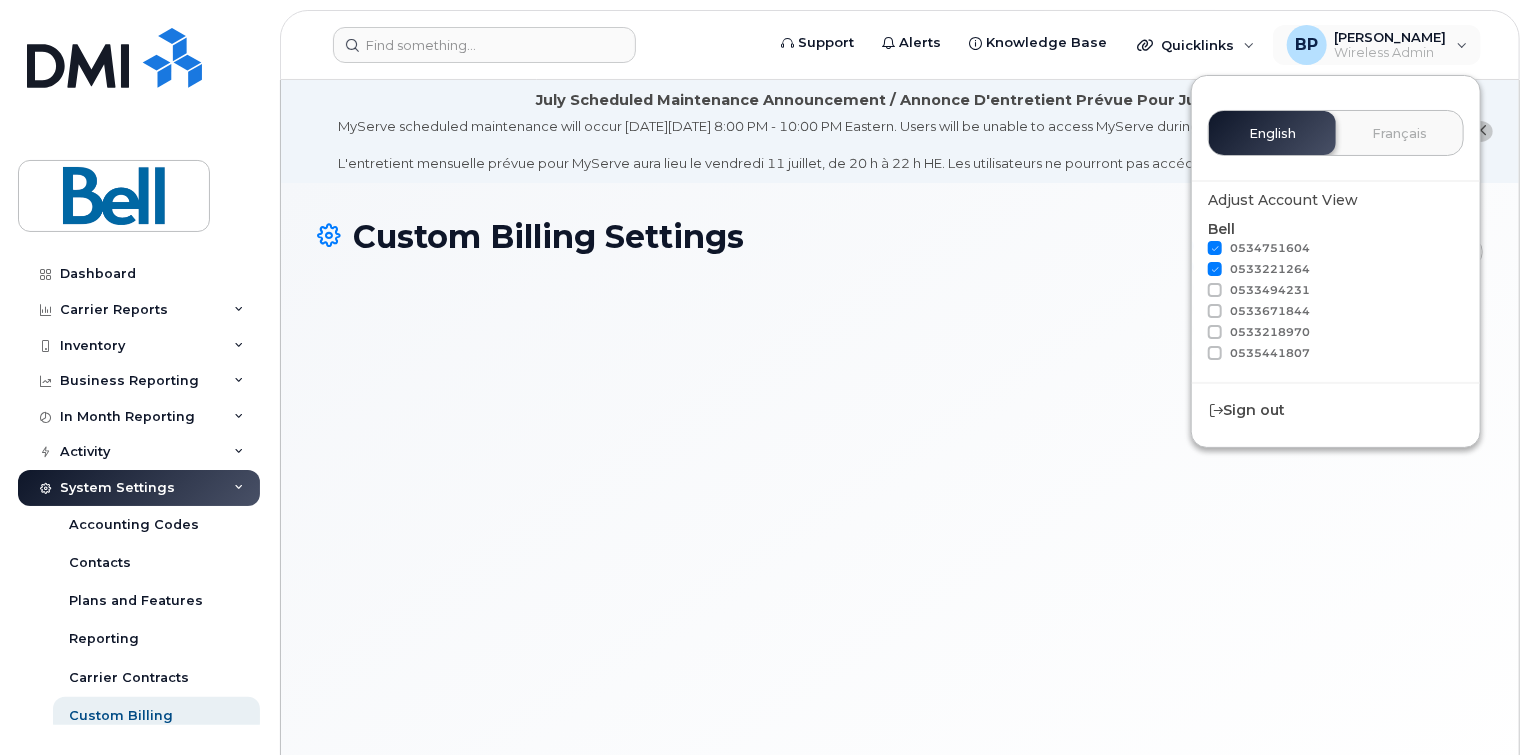 drag, startPoint x: 1212, startPoint y: 287, endPoint x: 1223, endPoint y: 296, distance: 14.21267 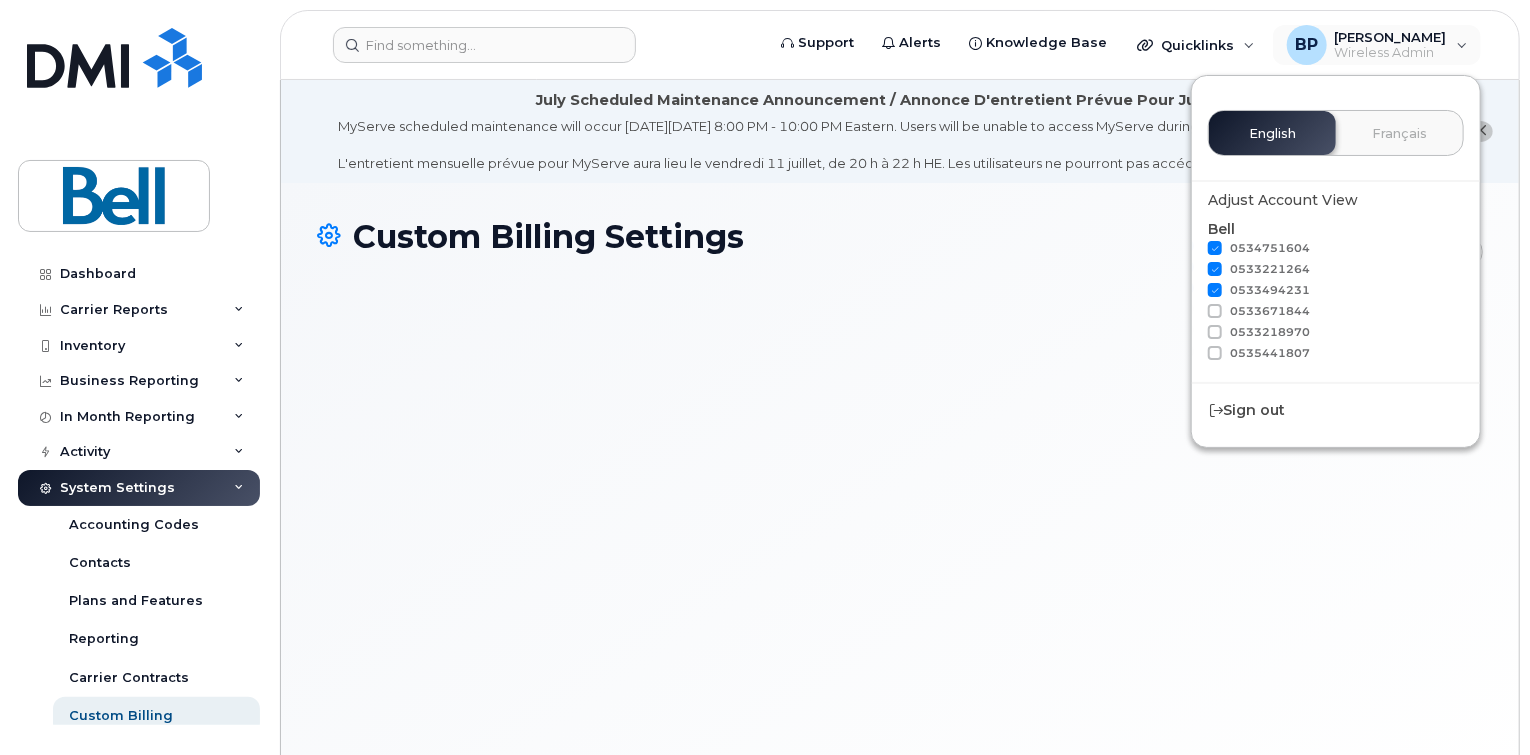 click at bounding box center [1215, 311] 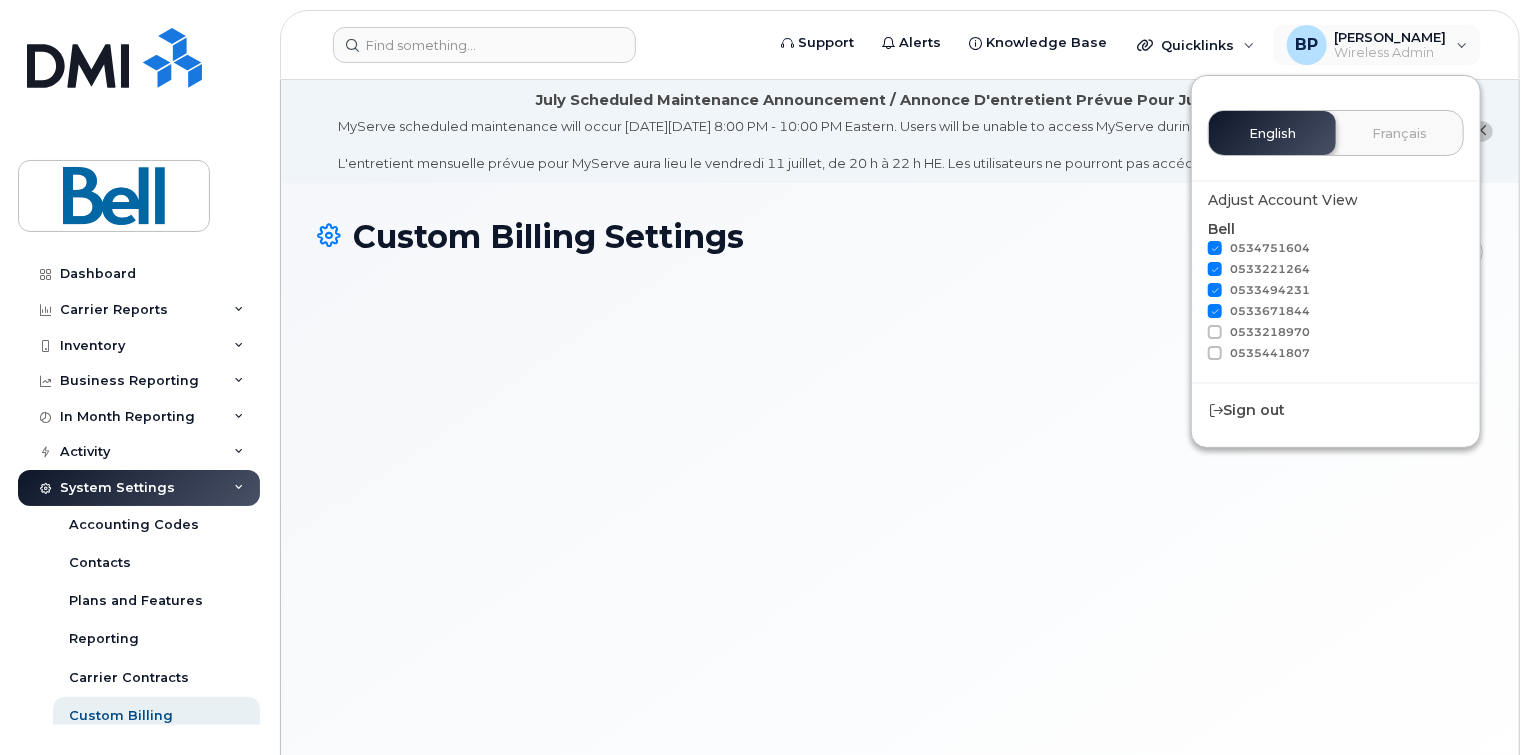 click at bounding box center (1215, 332) 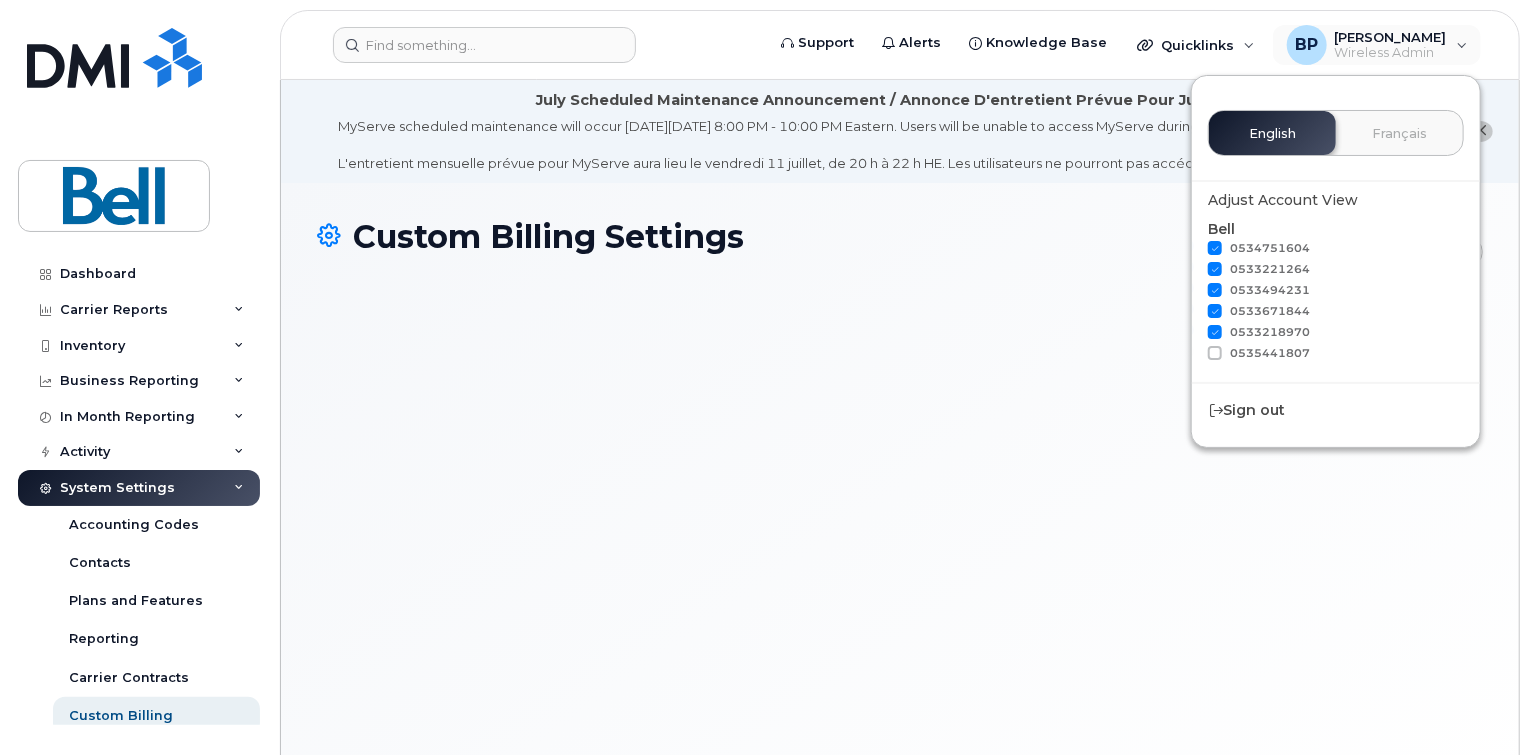 click at bounding box center (1215, 353) 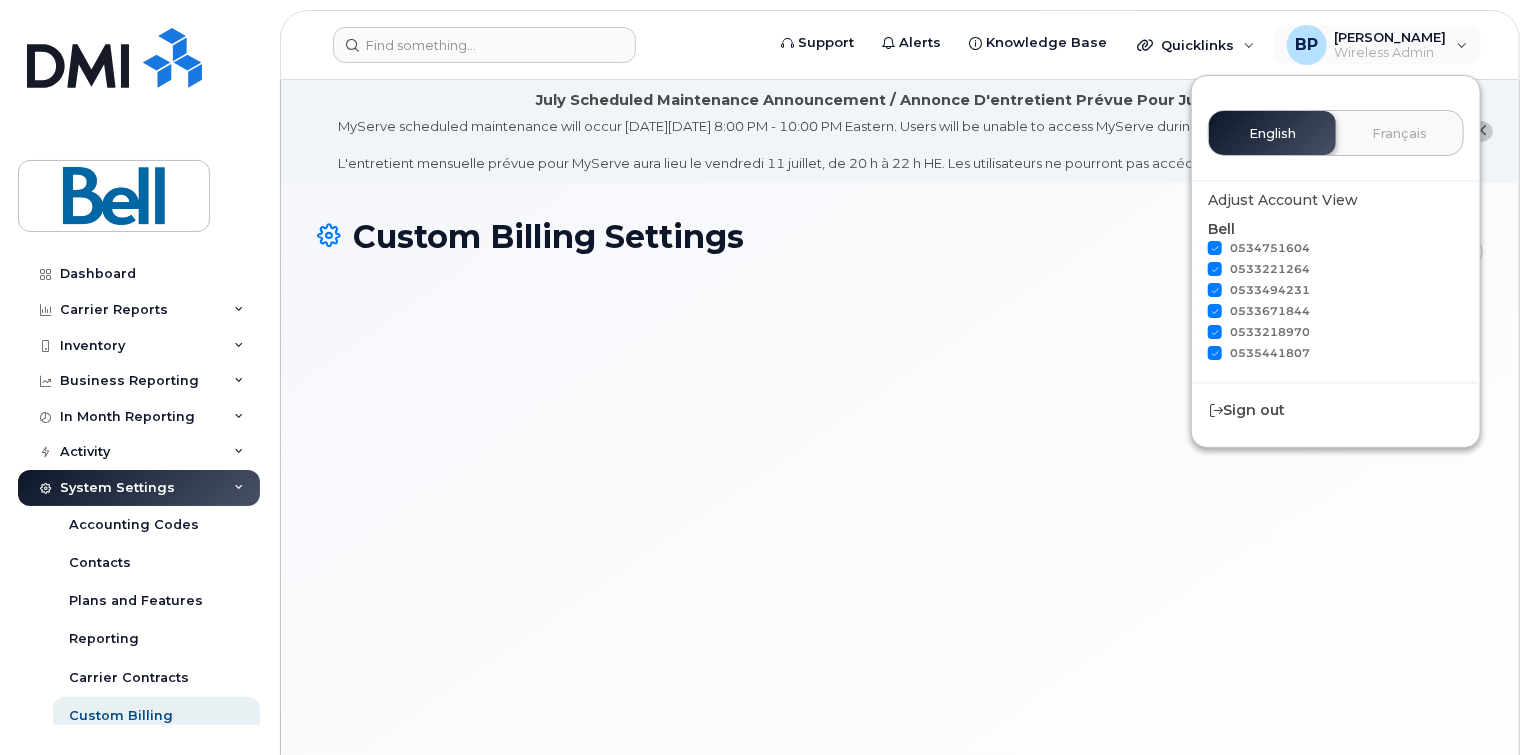click at bounding box center [1215, 248] 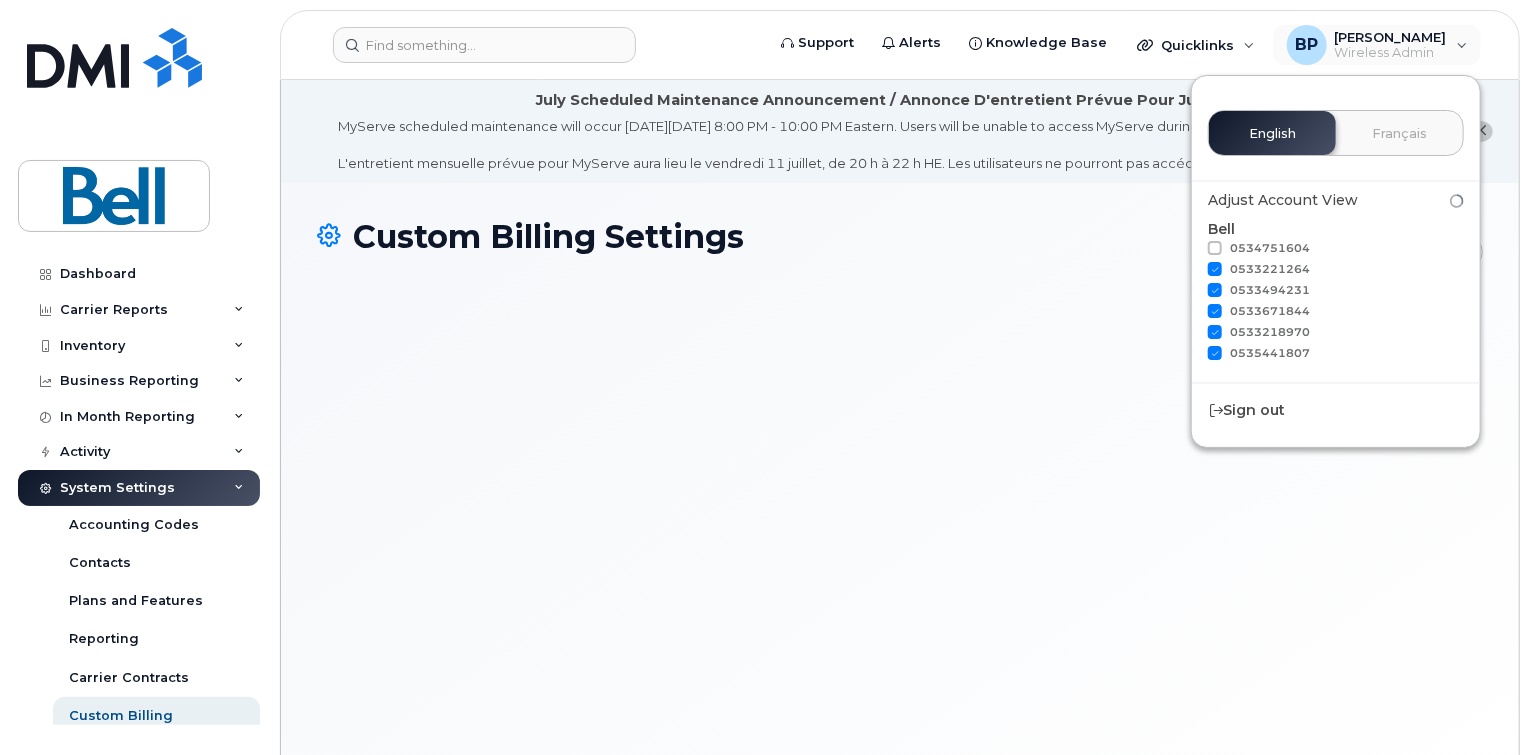 click at bounding box center (1215, 269) 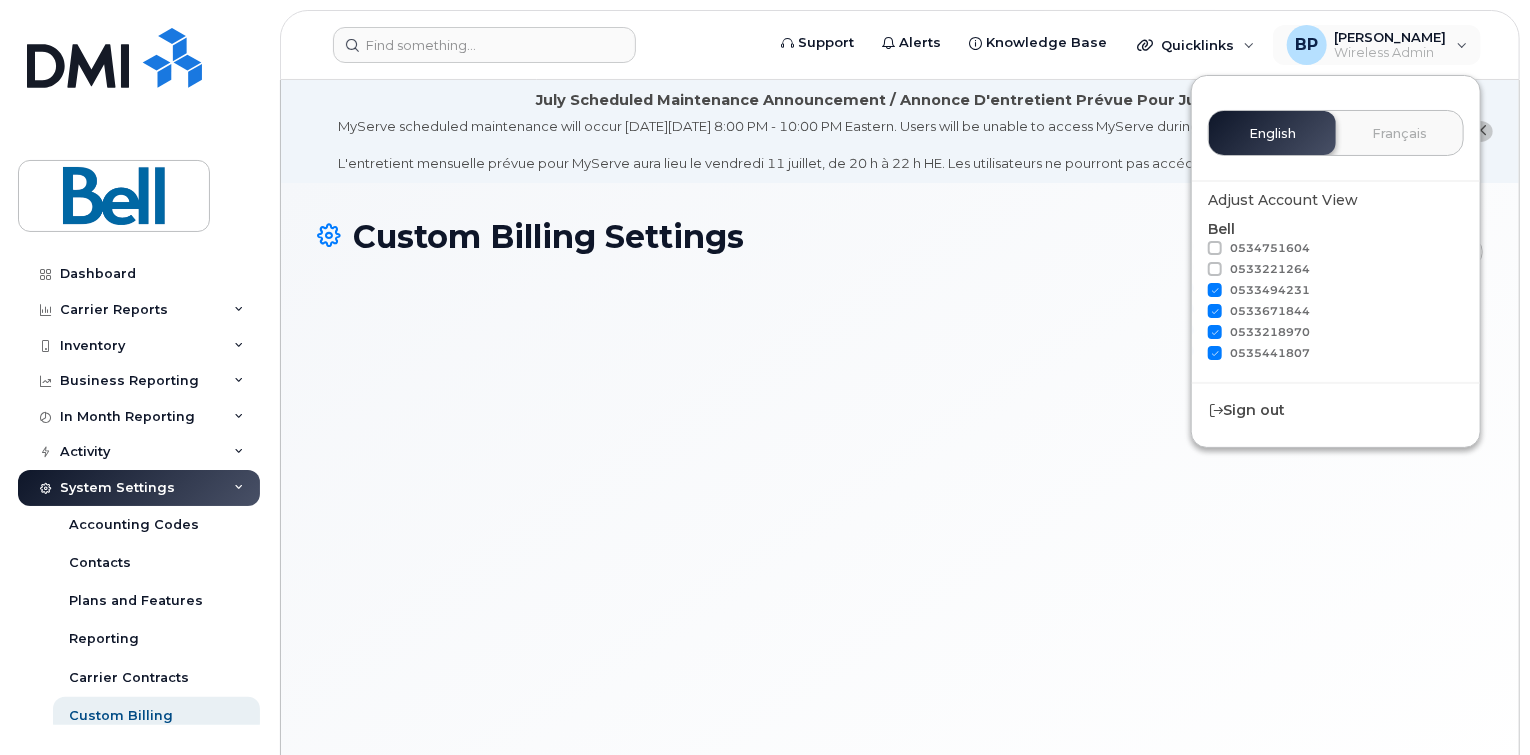 click at bounding box center [1215, 290] 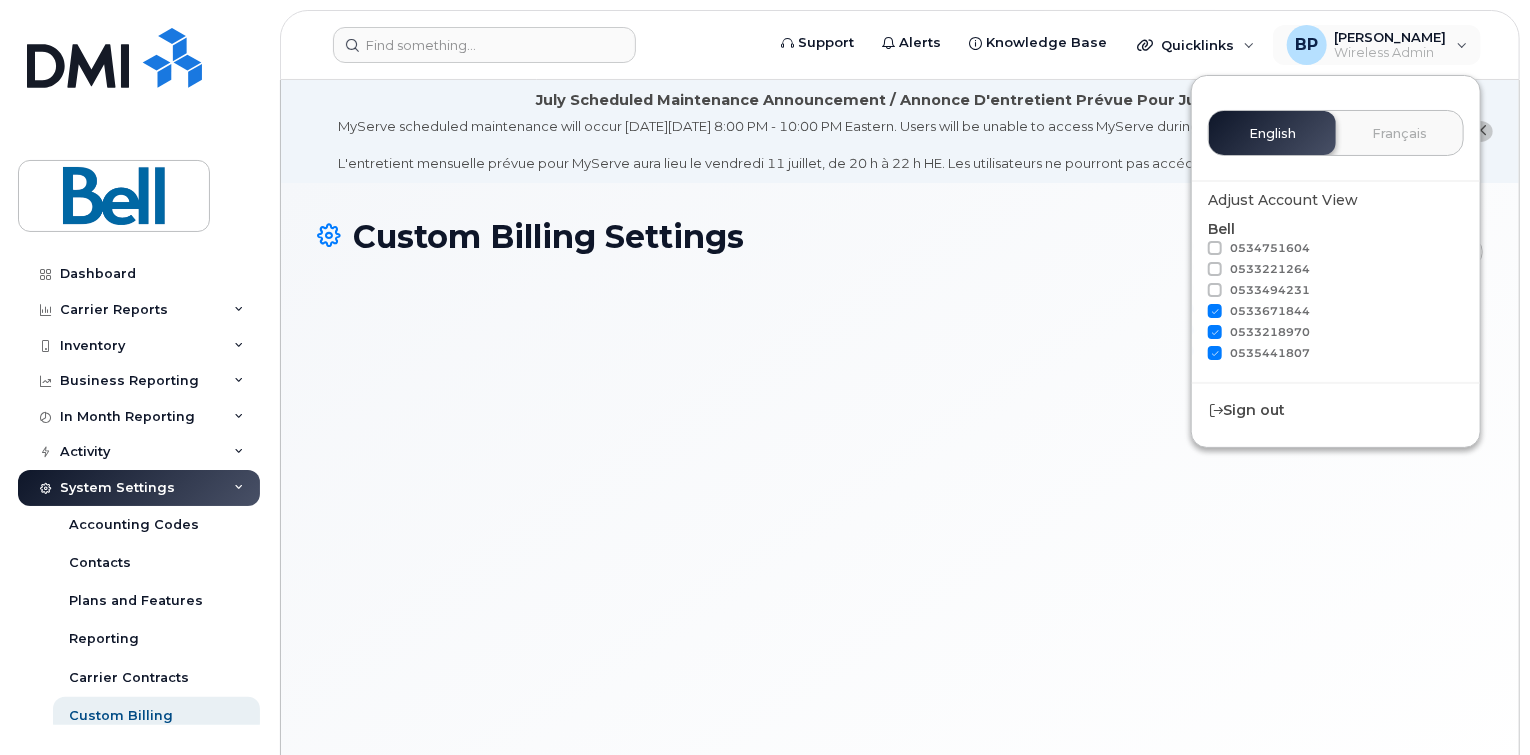 click at bounding box center (1215, 311) 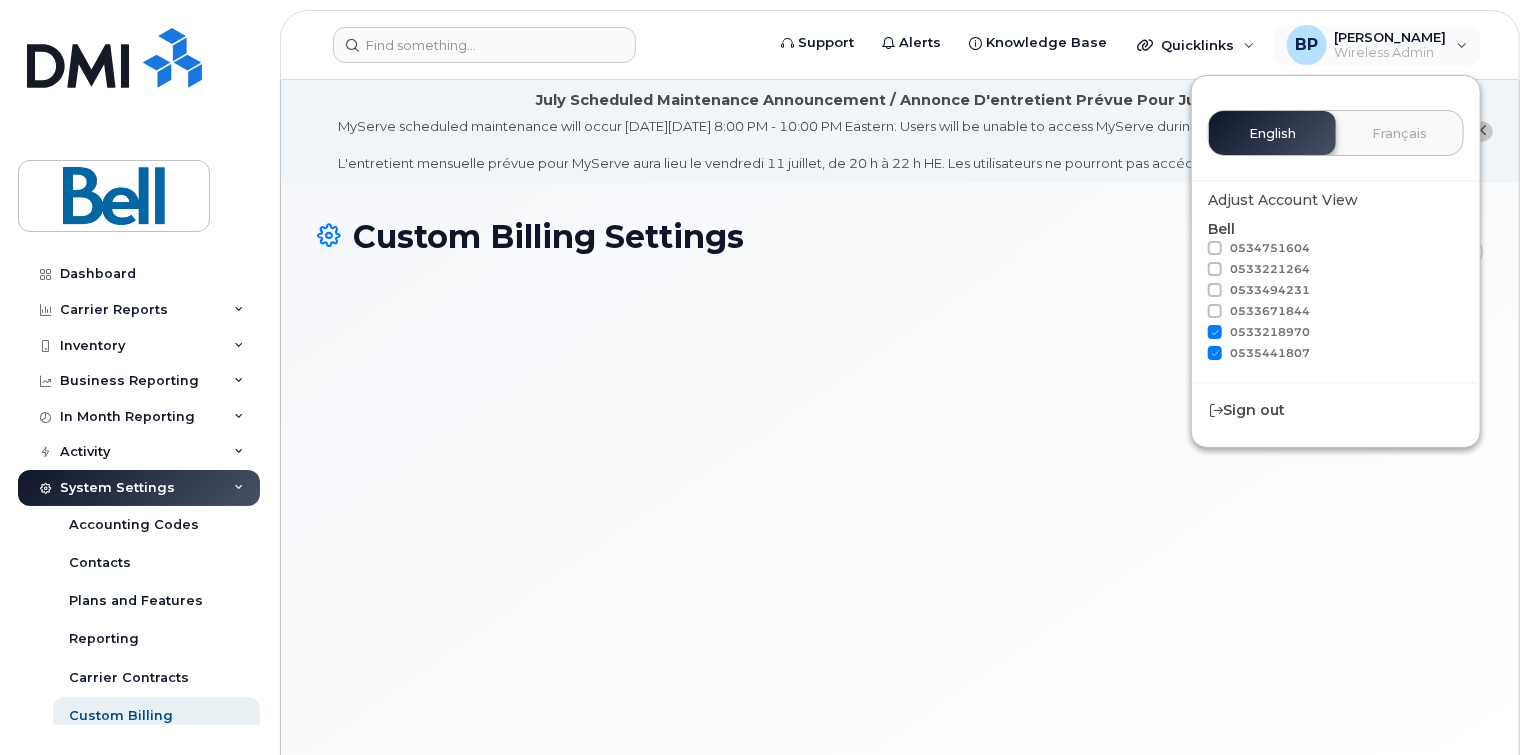 click at bounding box center [1215, 332] 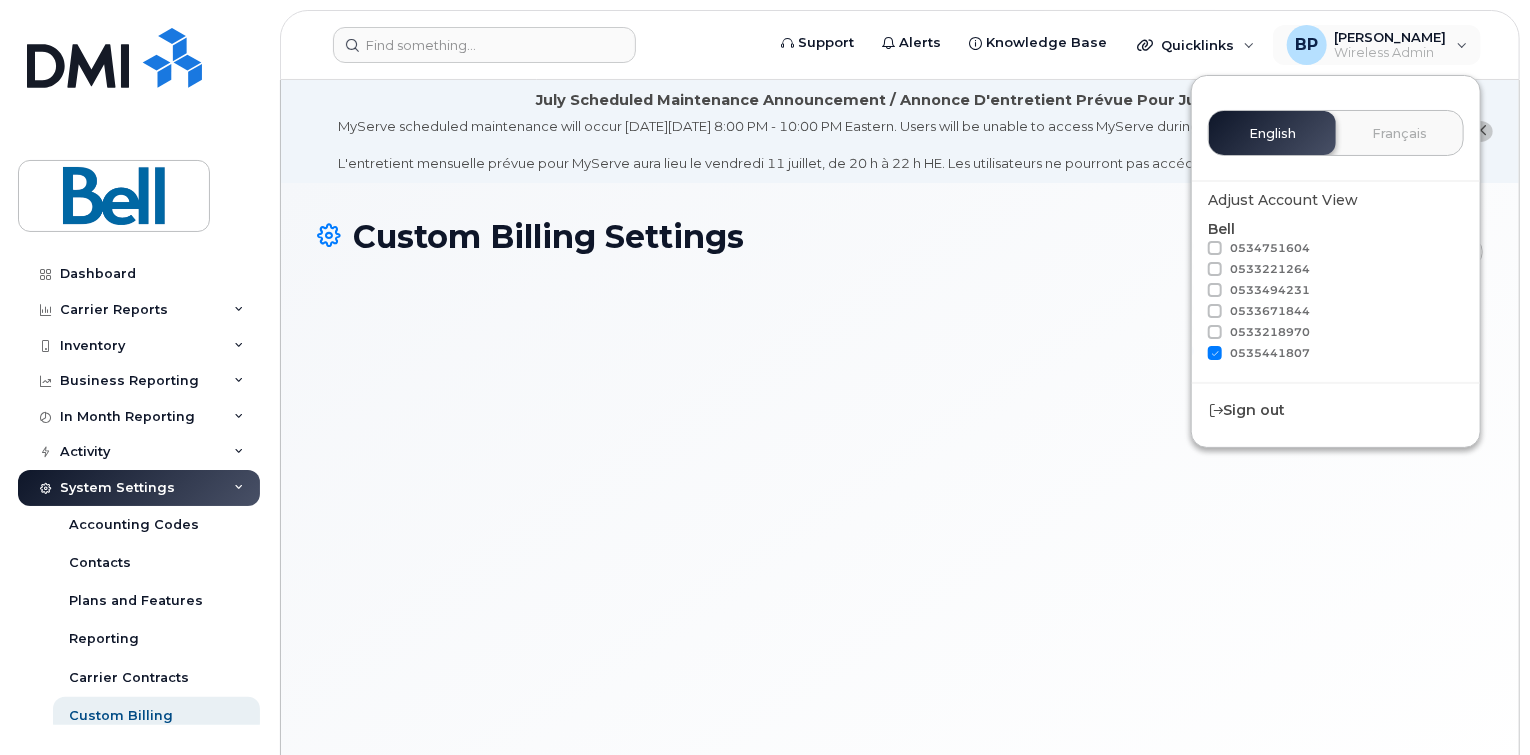 click at bounding box center [1215, 353] 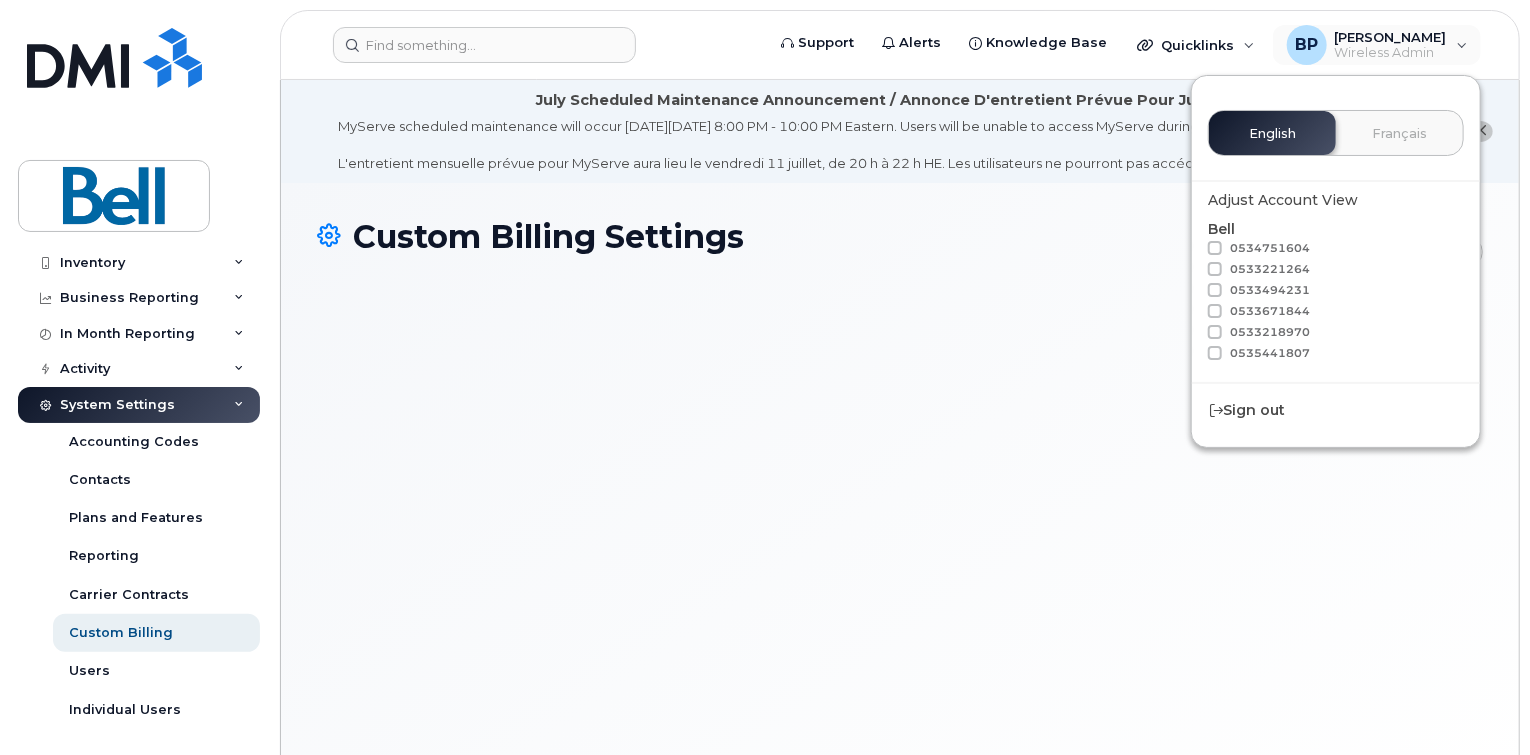scroll, scrollTop: 85, scrollLeft: 0, axis: vertical 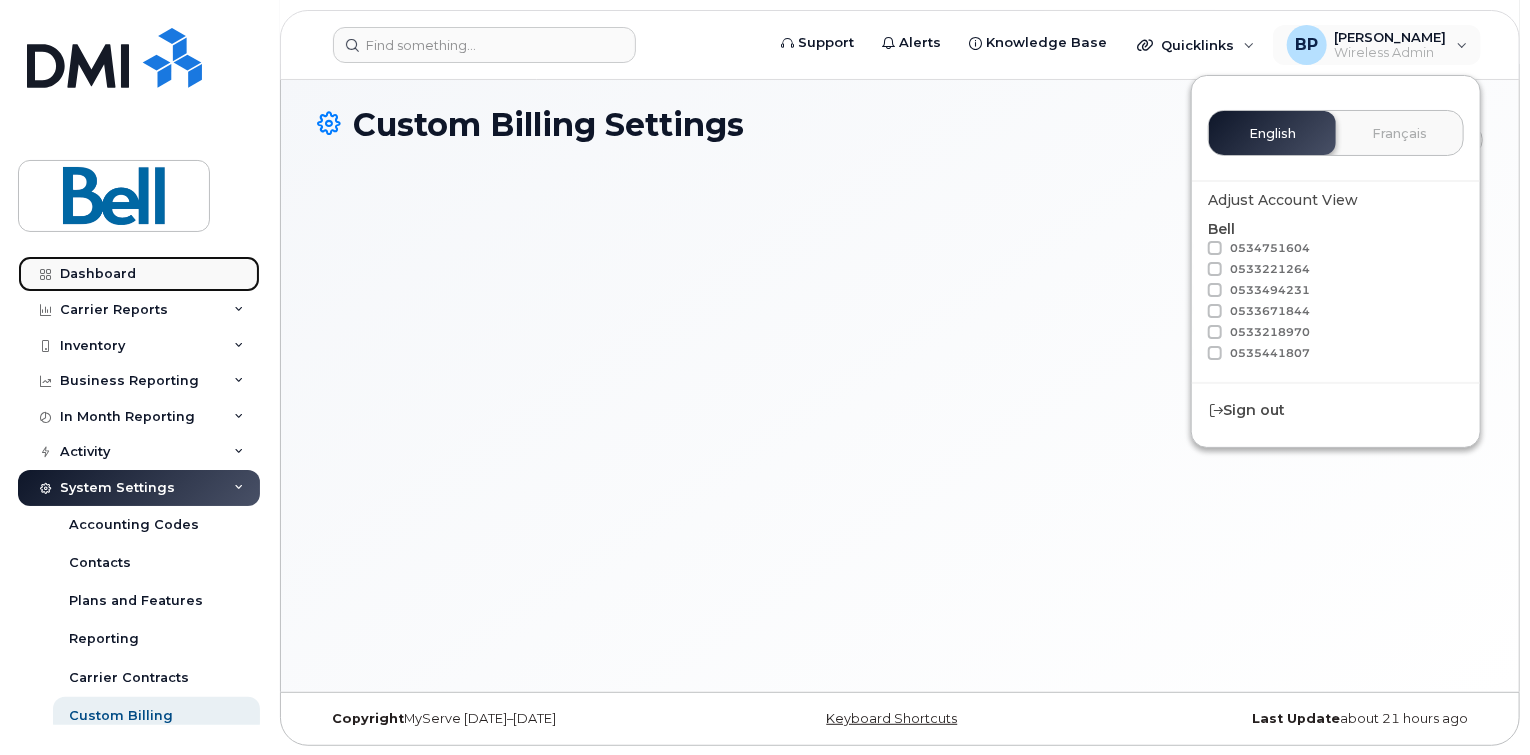 click on "Dashboard" at bounding box center [98, 274] 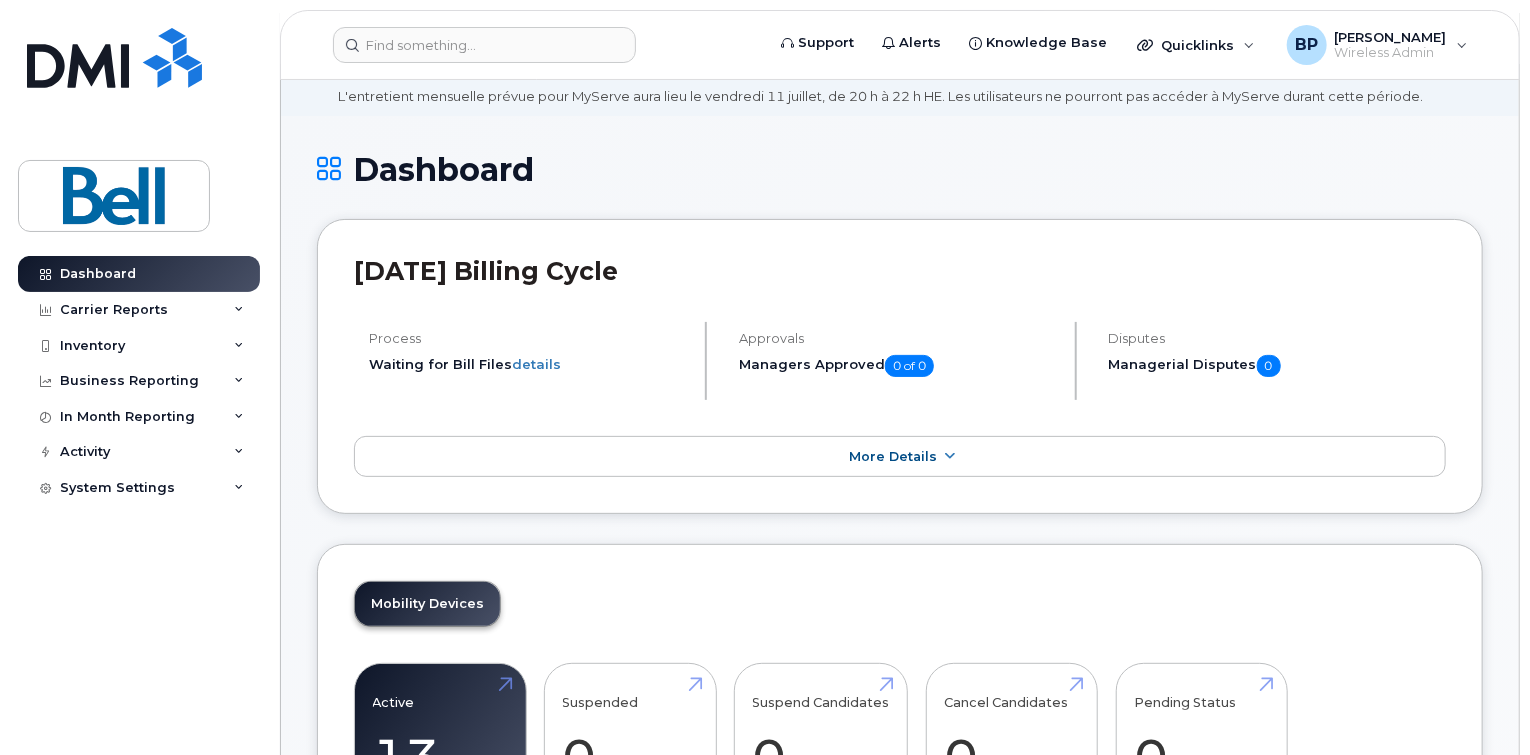 scroll, scrollTop: 0, scrollLeft: 0, axis: both 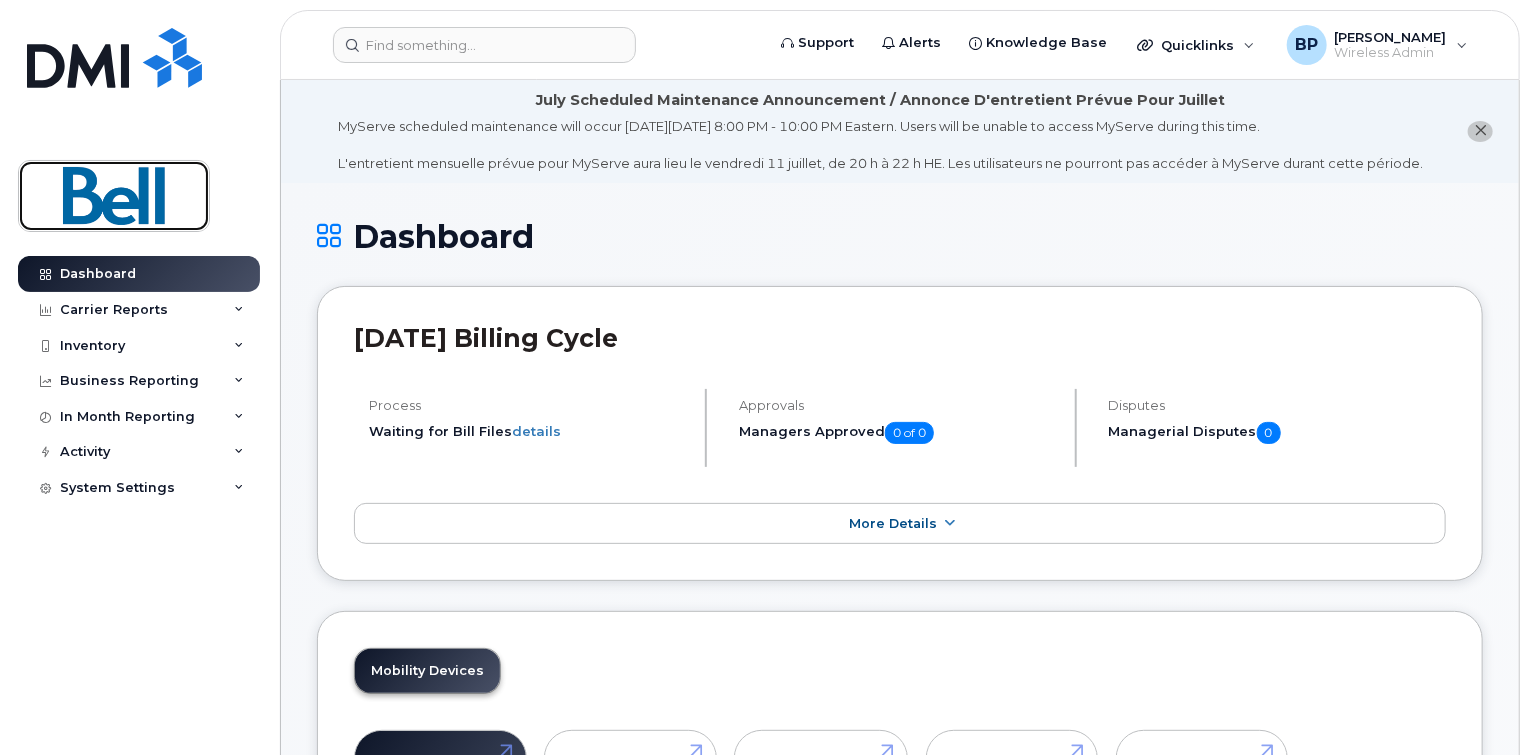 click at bounding box center [114, 196] 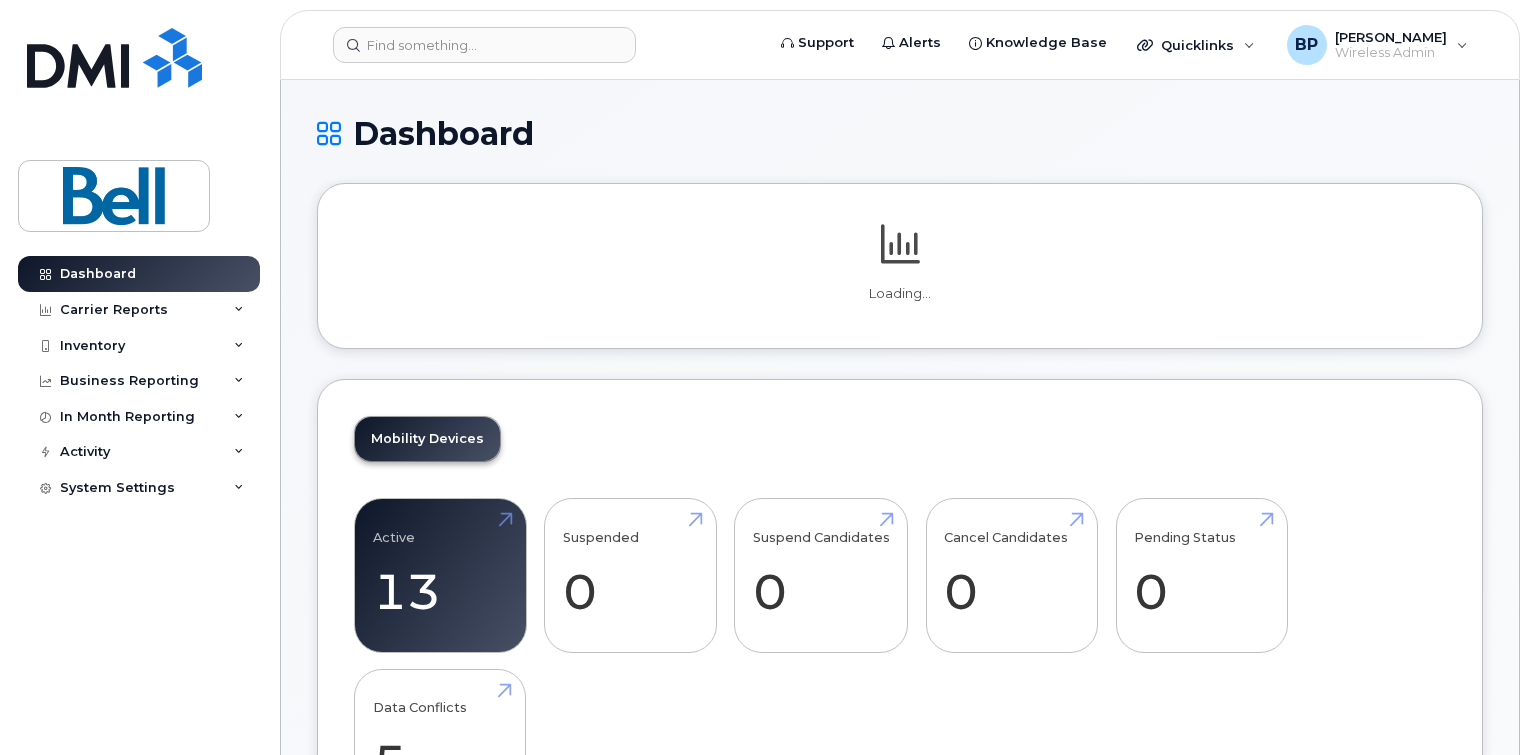 scroll, scrollTop: 0, scrollLeft: 0, axis: both 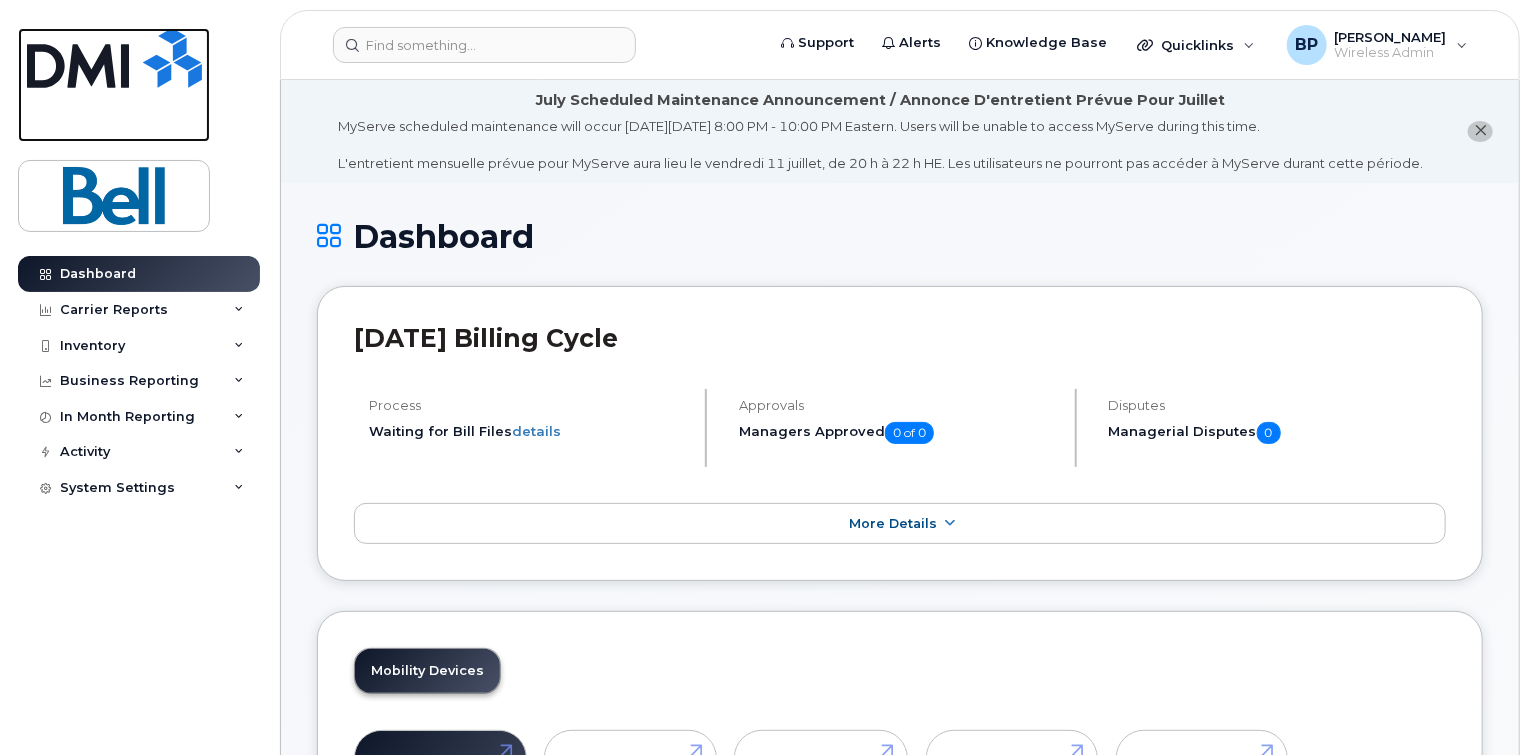 click at bounding box center (114, 58) 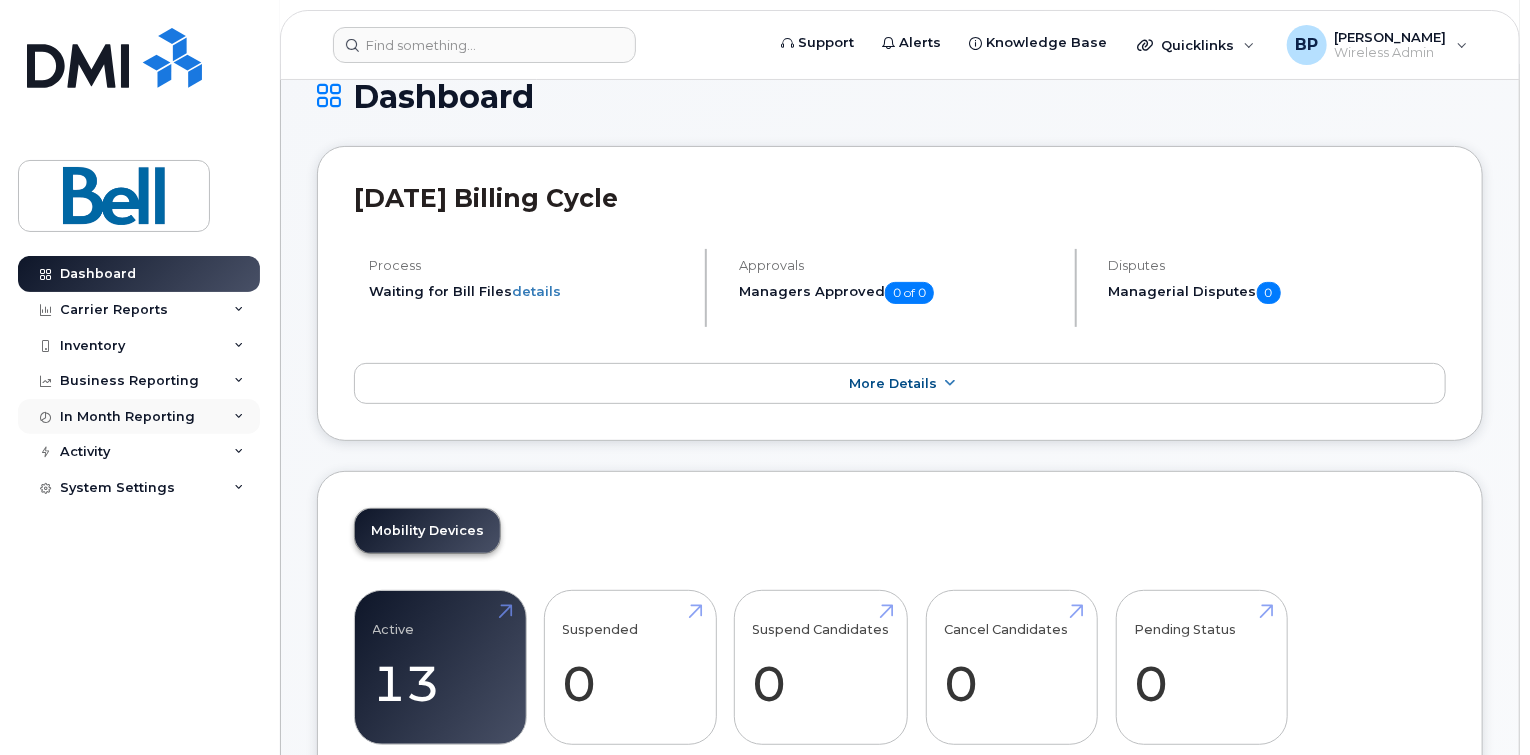 scroll, scrollTop: 0, scrollLeft: 0, axis: both 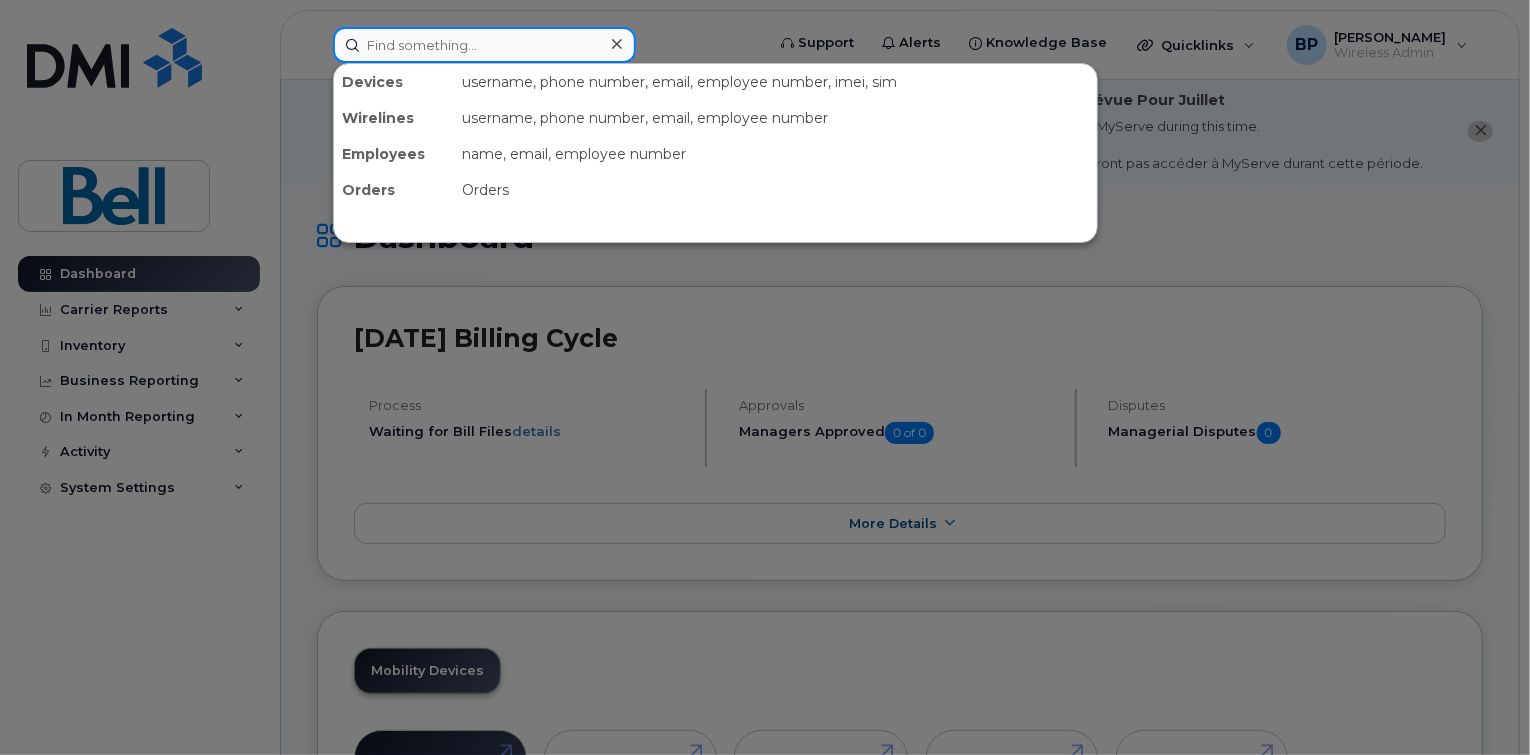 click at bounding box center [484, 45] 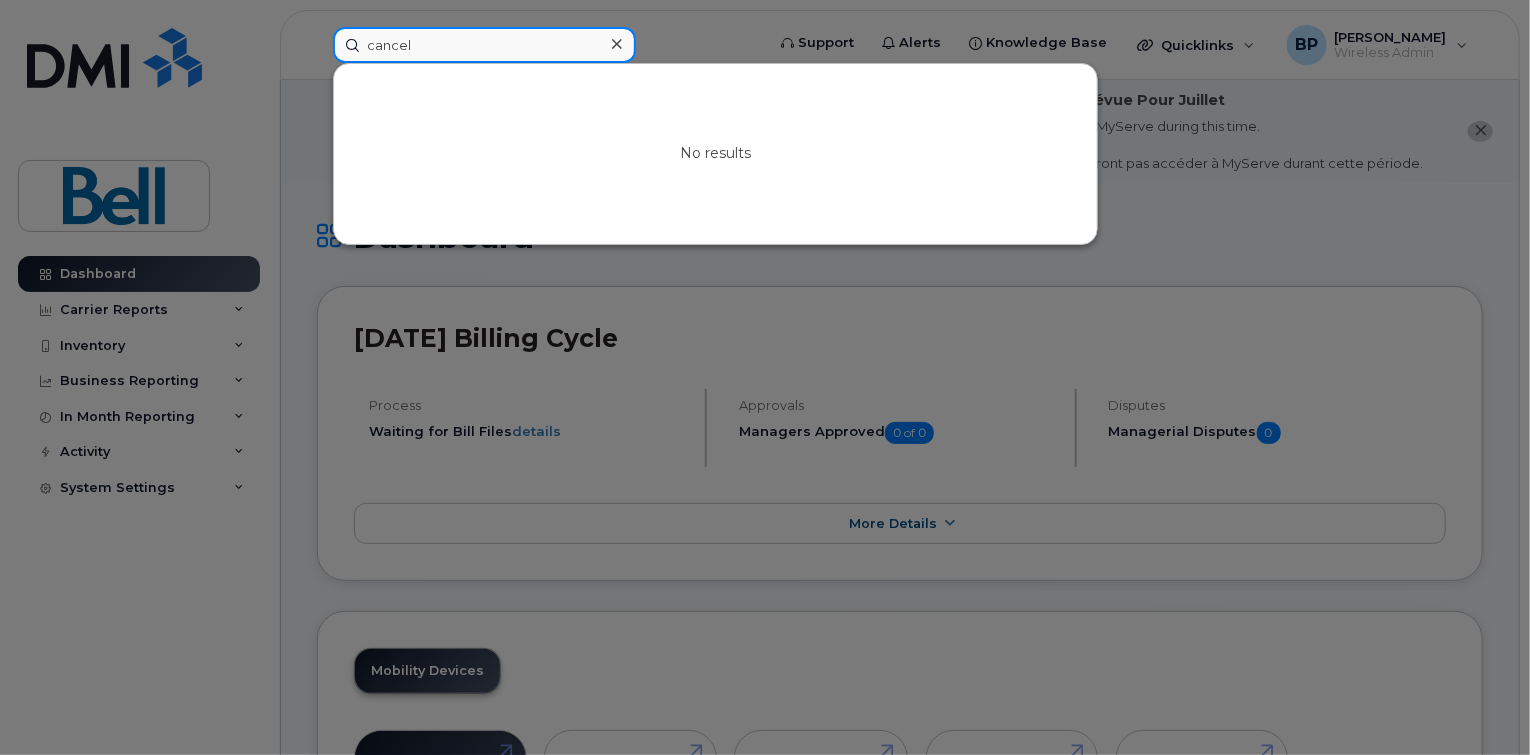 click on "cancel" at bounding box center (484, 45) 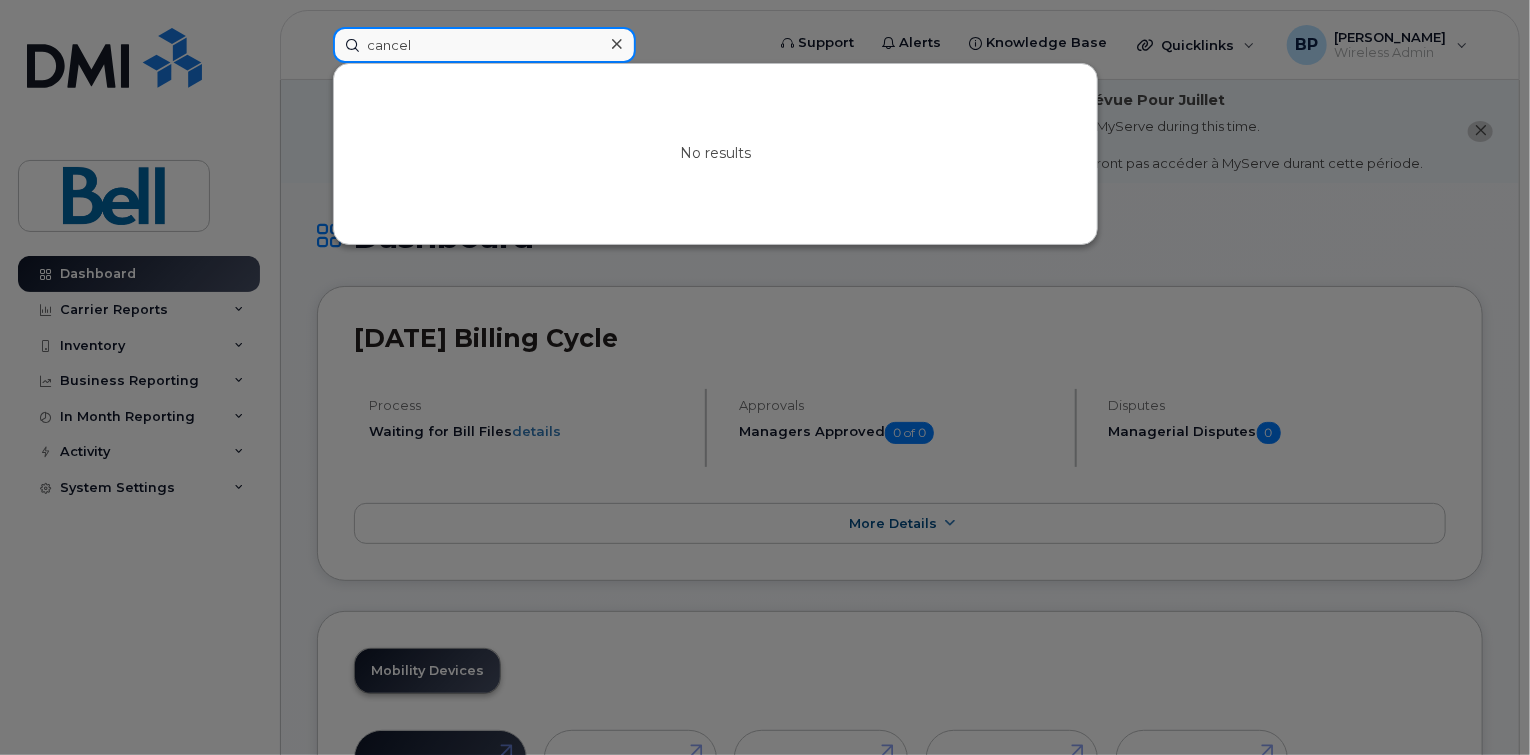 type on "cancel" 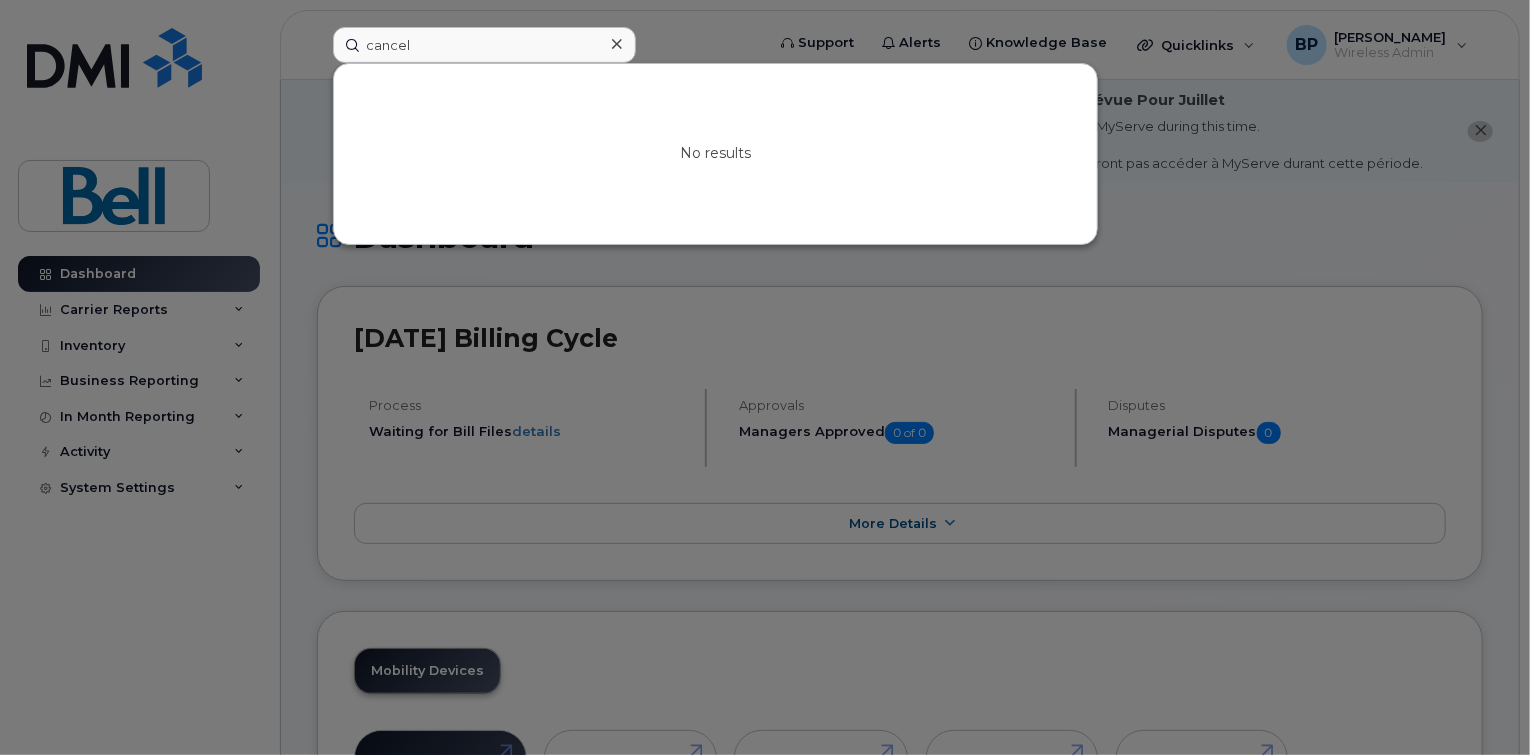 click 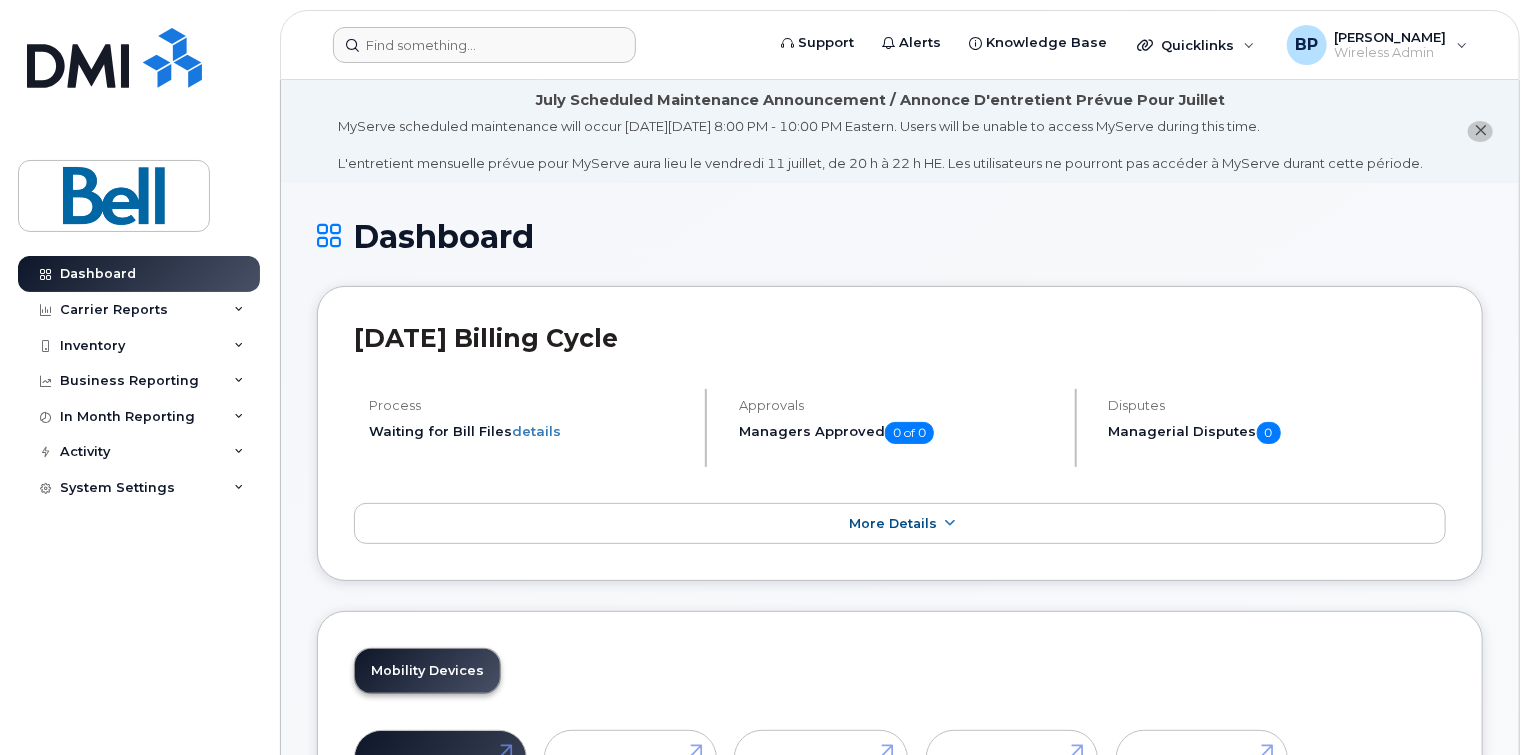 click on "Dashboard Carrier Reports Monthly Billing Data Daily Data Pooling Data Behavior Average Costing Executive Summary Accounting Roaming Reports Upgrade Eligibility Suspended Devices Suspension Candidates Custom Report Cost Variance Inventory Mobility Devices Data Conflicts Spare Hardware Import Business Reporting Service Ticket Reporting In Month Reporting Data Usage Data Pooling Data Blocks Activity Travel Requests Activity Log Device Status Updates Transfer Of Responsibility Requests Rate Plan Monitor Background Jobs System Settings Accounting Codes Contacts Plans and Features Reporting Carrier Contracts Custom Billing Users Individual Users" at bounding box center (141, 490) 